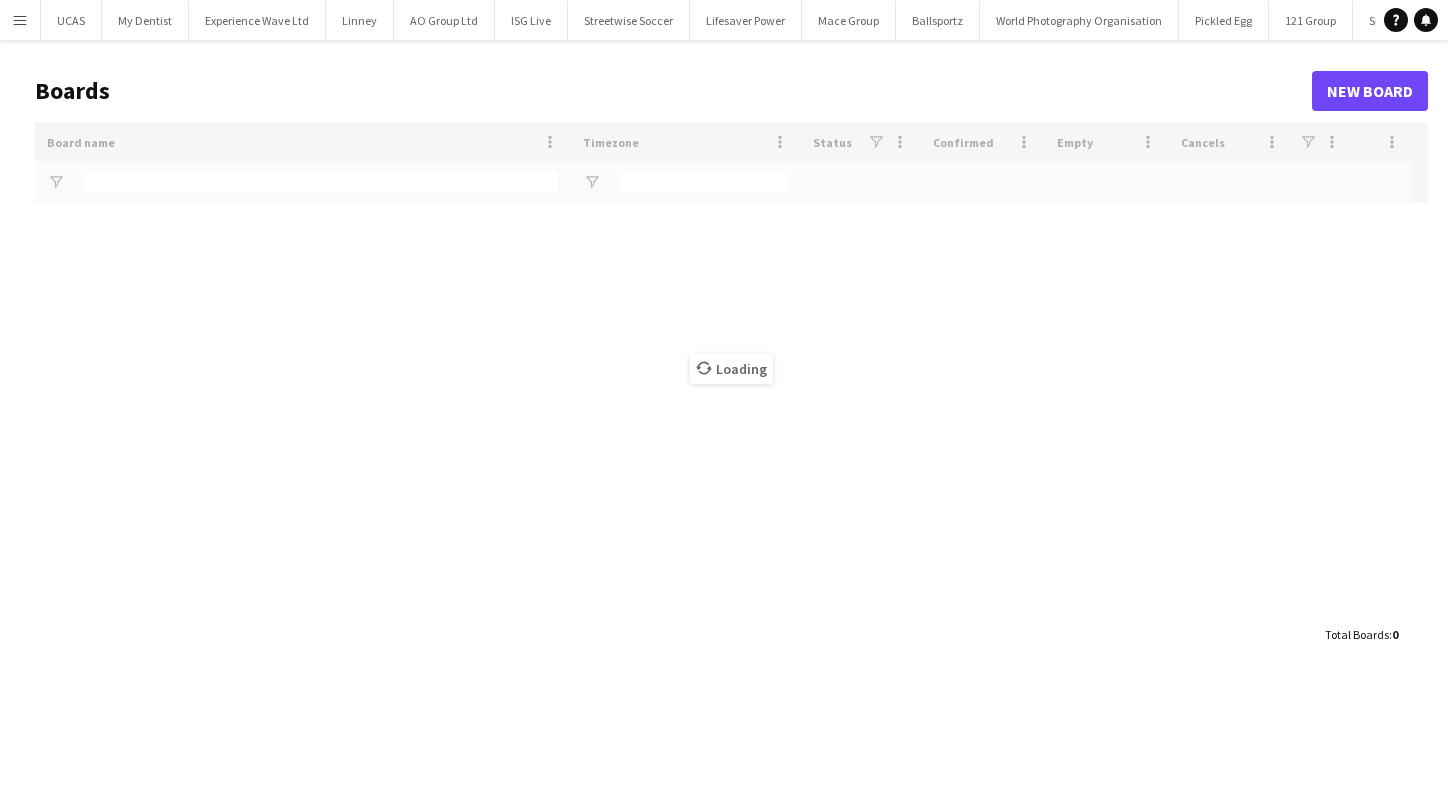 scroll, scrollTop: 0, scrollLeft: 0, axis: both 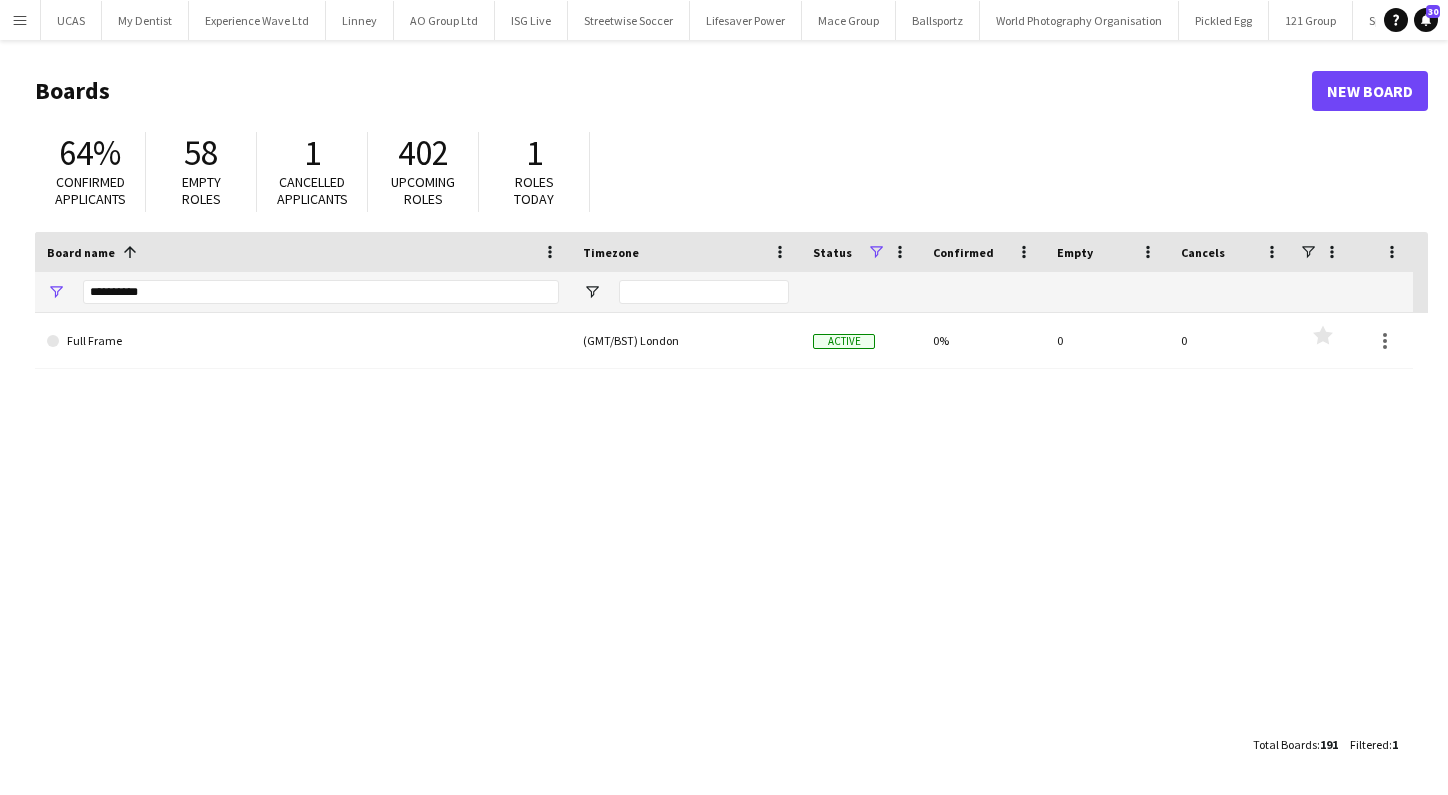click on "Menu" at bounding box center (20, 20) 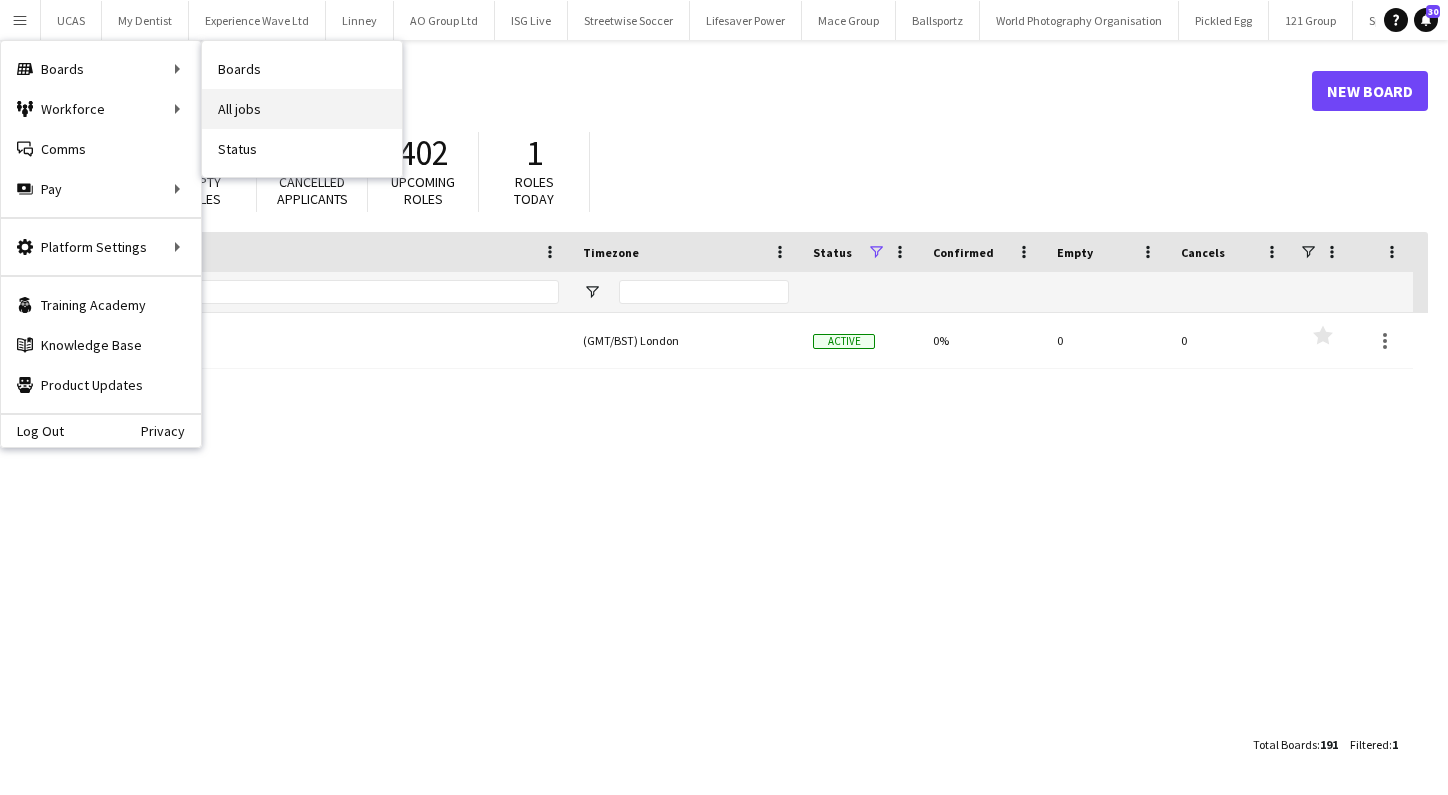 click on "All jobs" at bounding box center [302, 109] 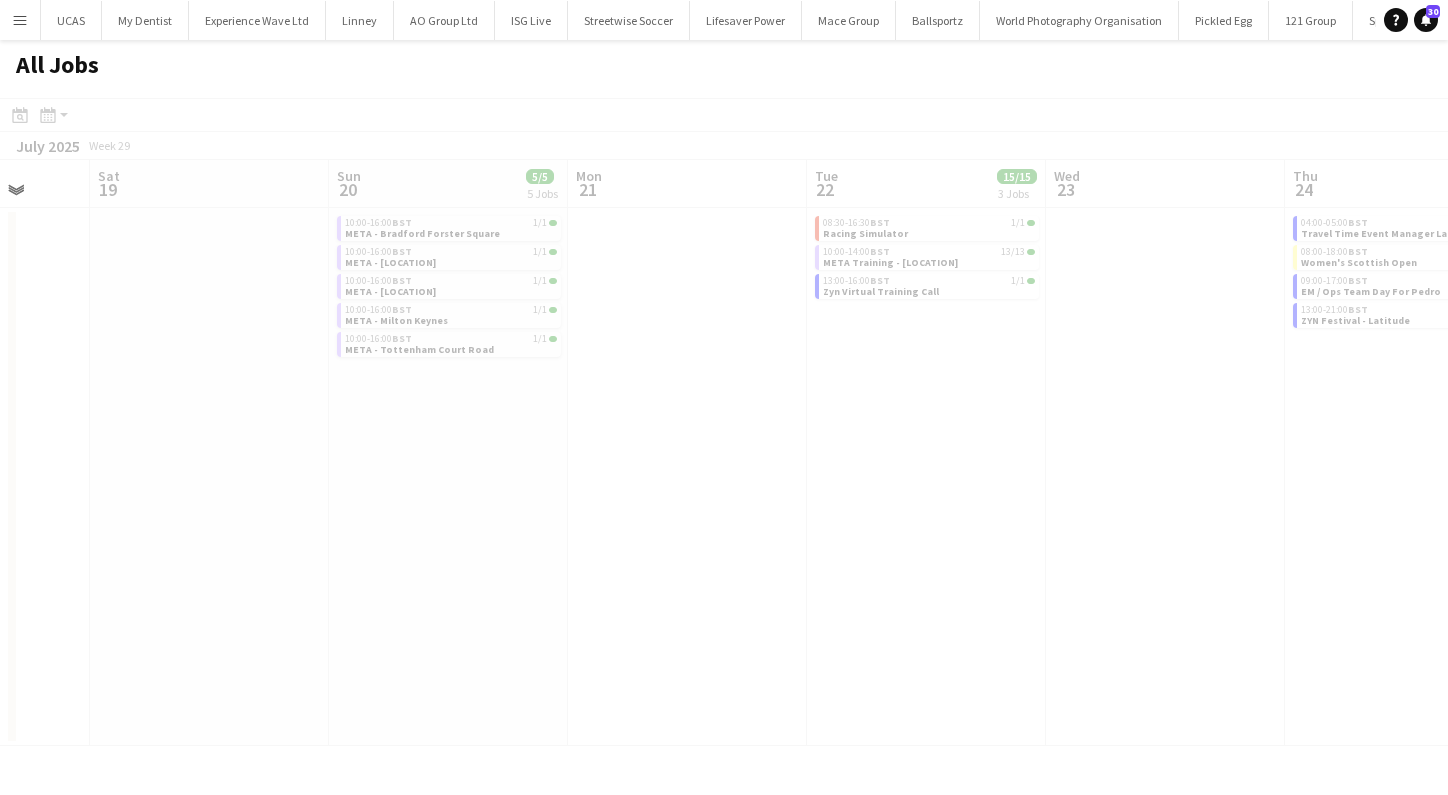 scroll, scrollTop: 0, scrollLeft: 556, axis: horizontal 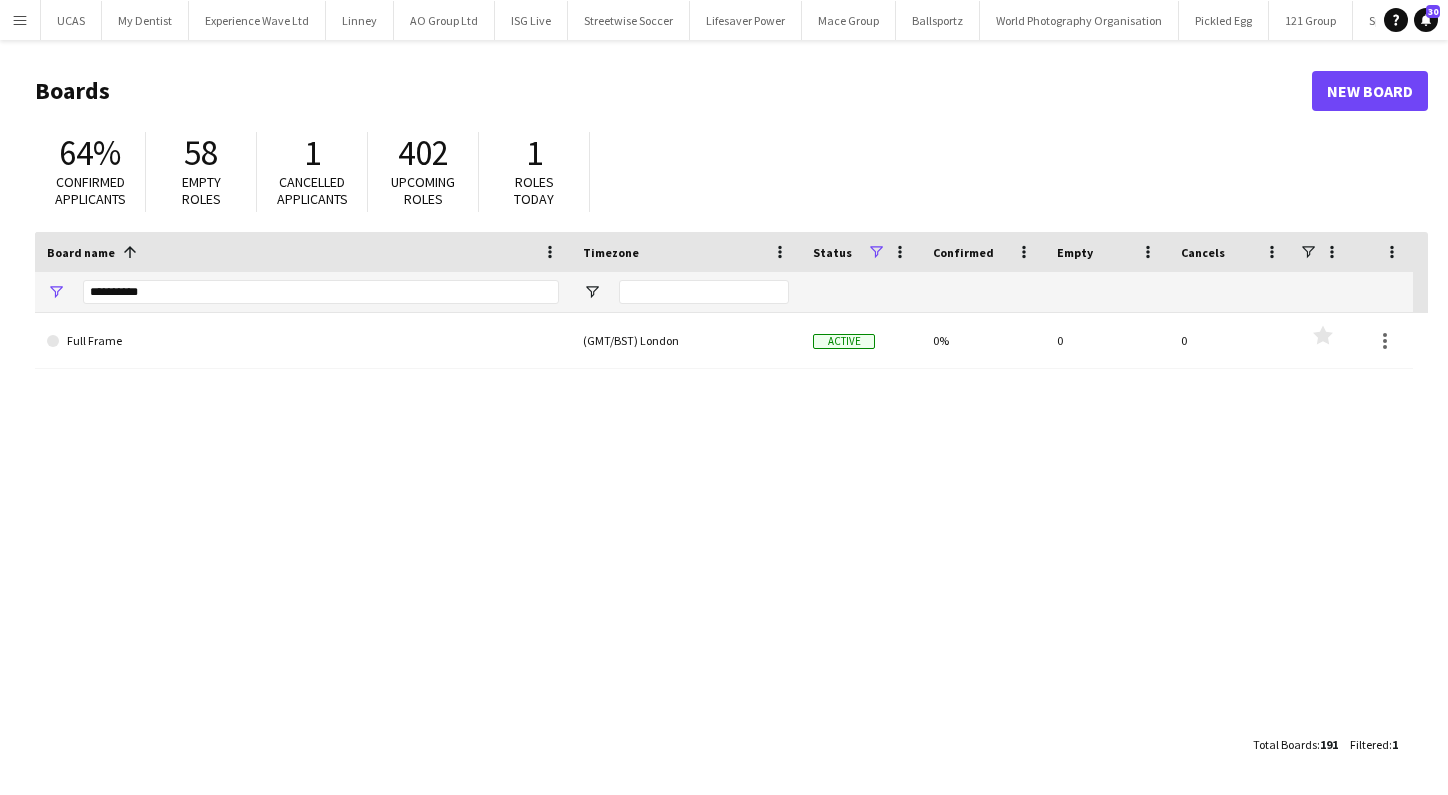click on "Menu" at bounding box center [20, 20] 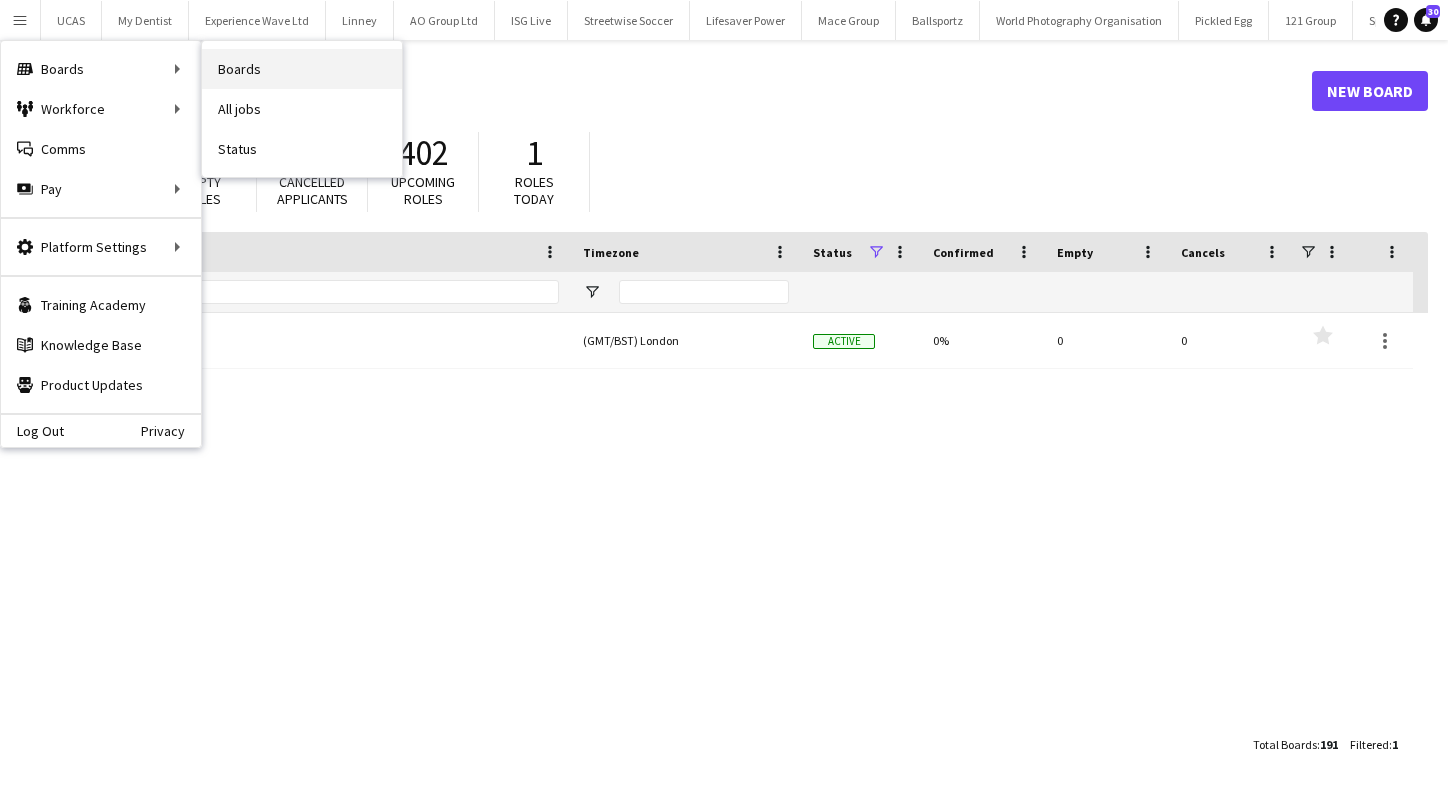 click on "Boards" at bounding box center (302, 69) 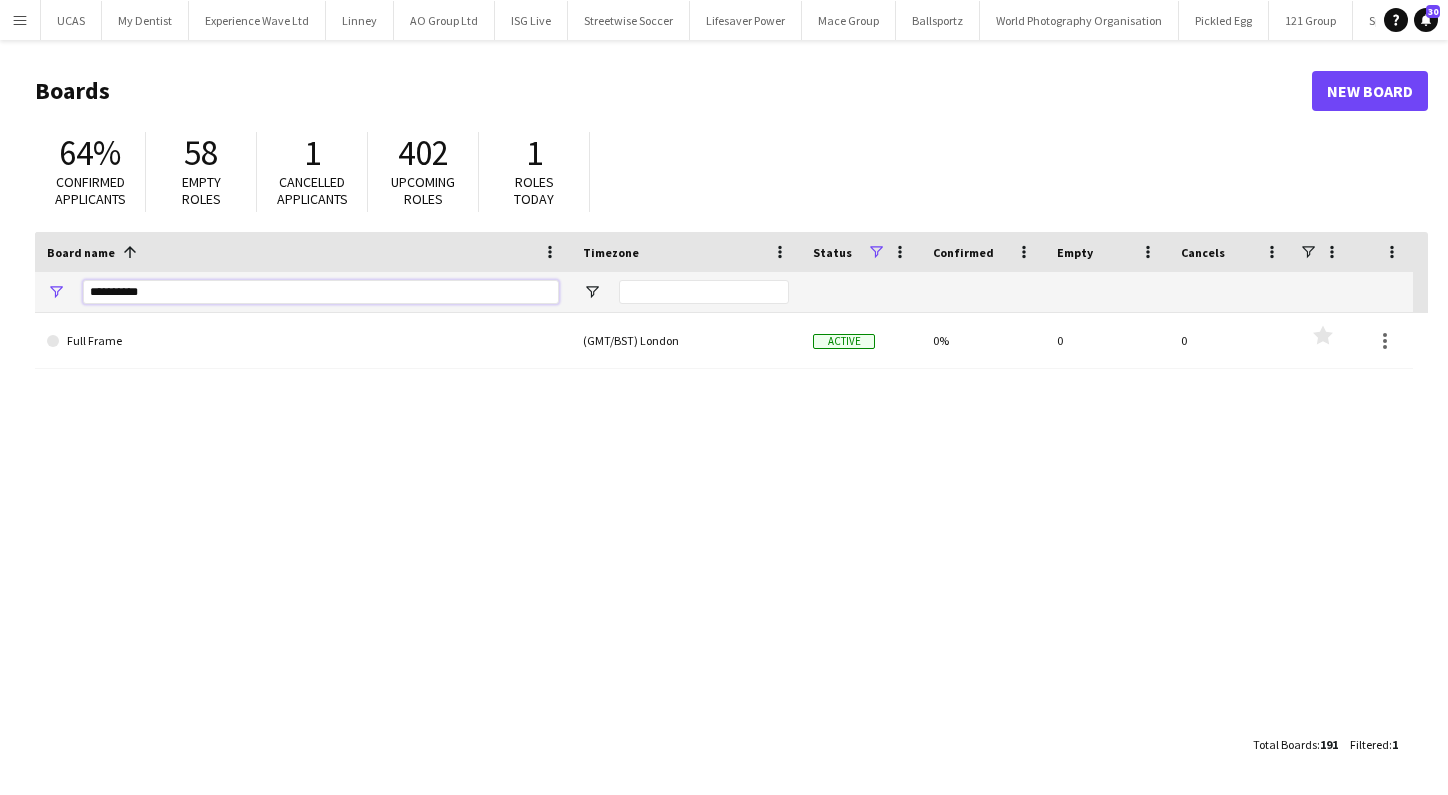 drag, startPoint x: 240, startPoint y: 293, endPoint x: -22, endPoint y: 292, distance: 262.00192 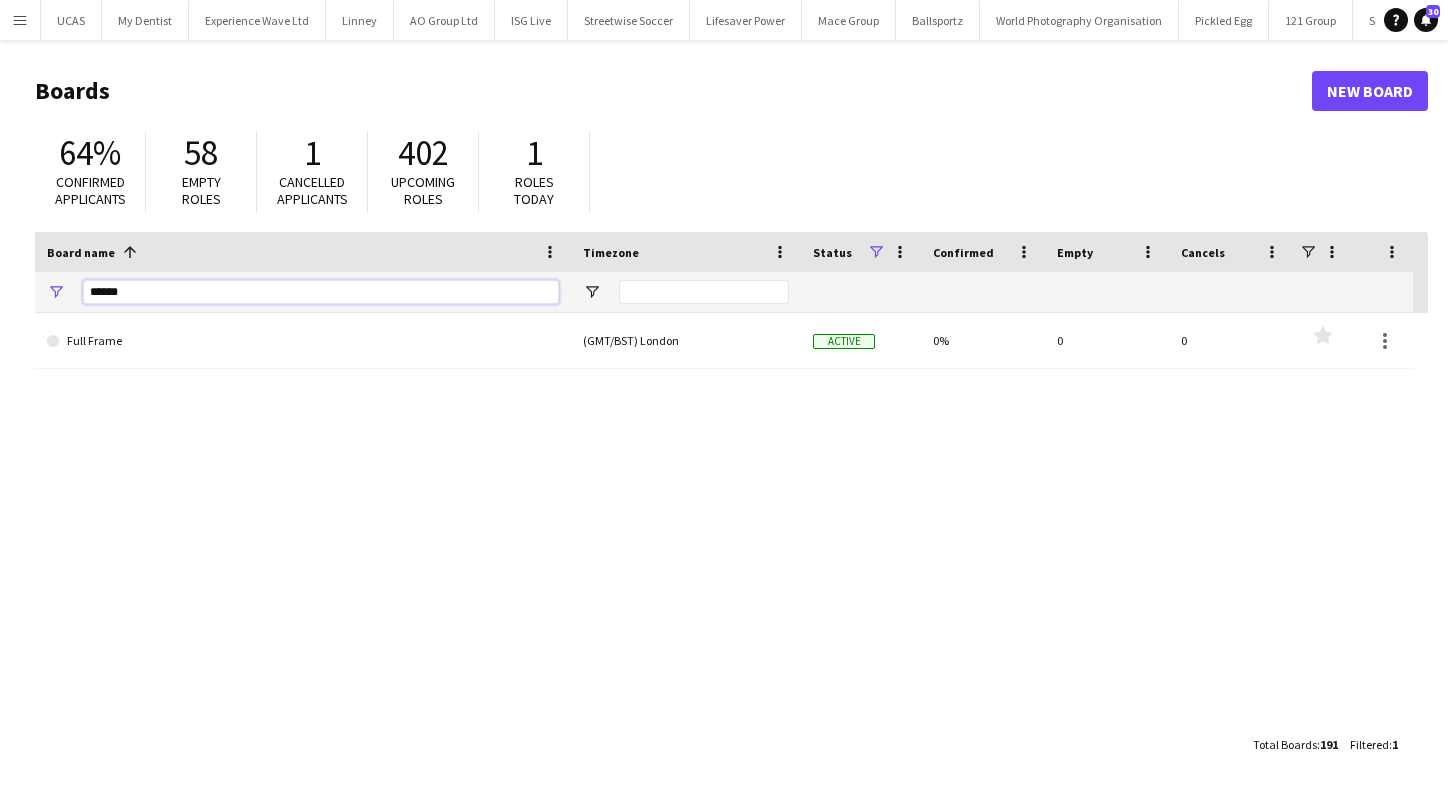 type on "******" 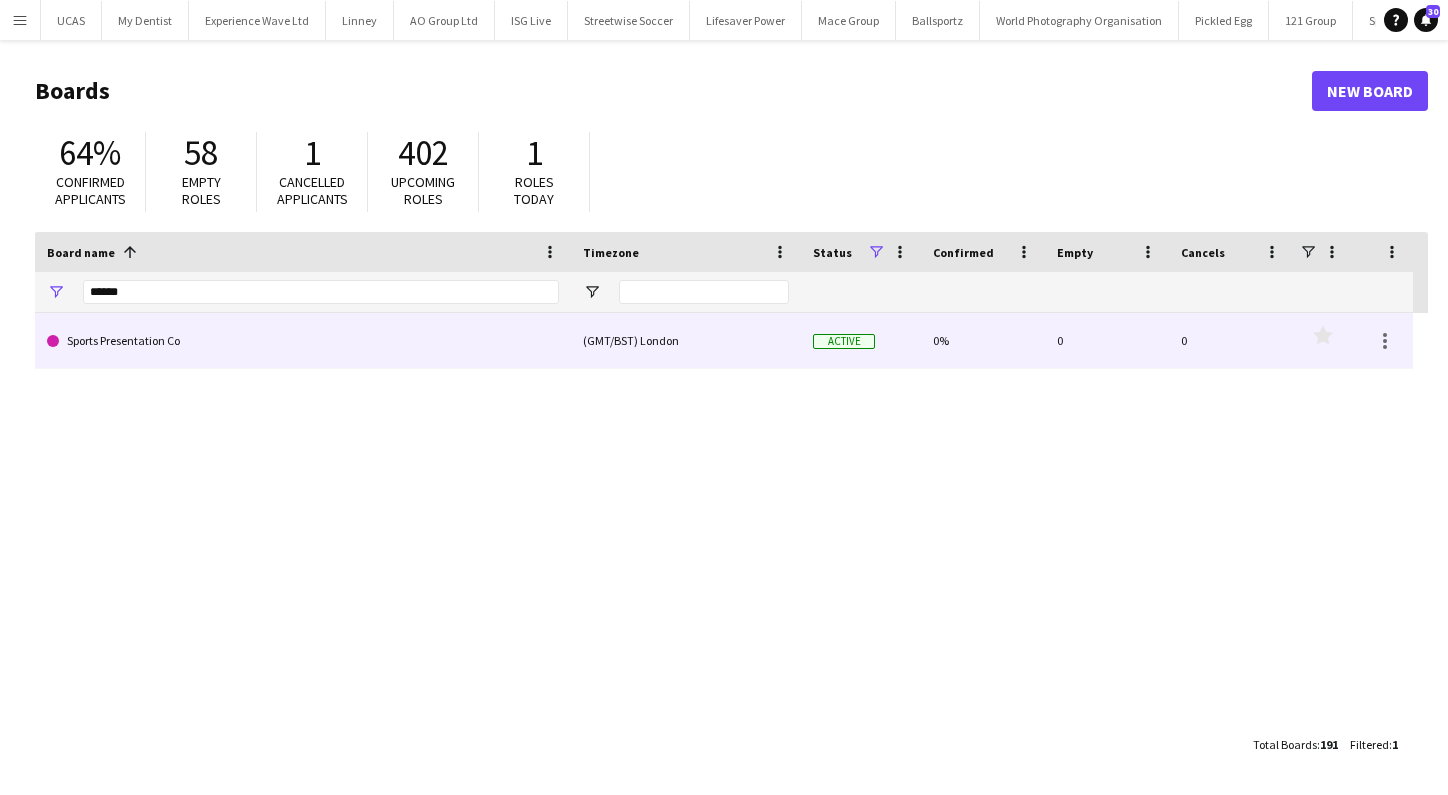 click on "Sports Presentation Co" 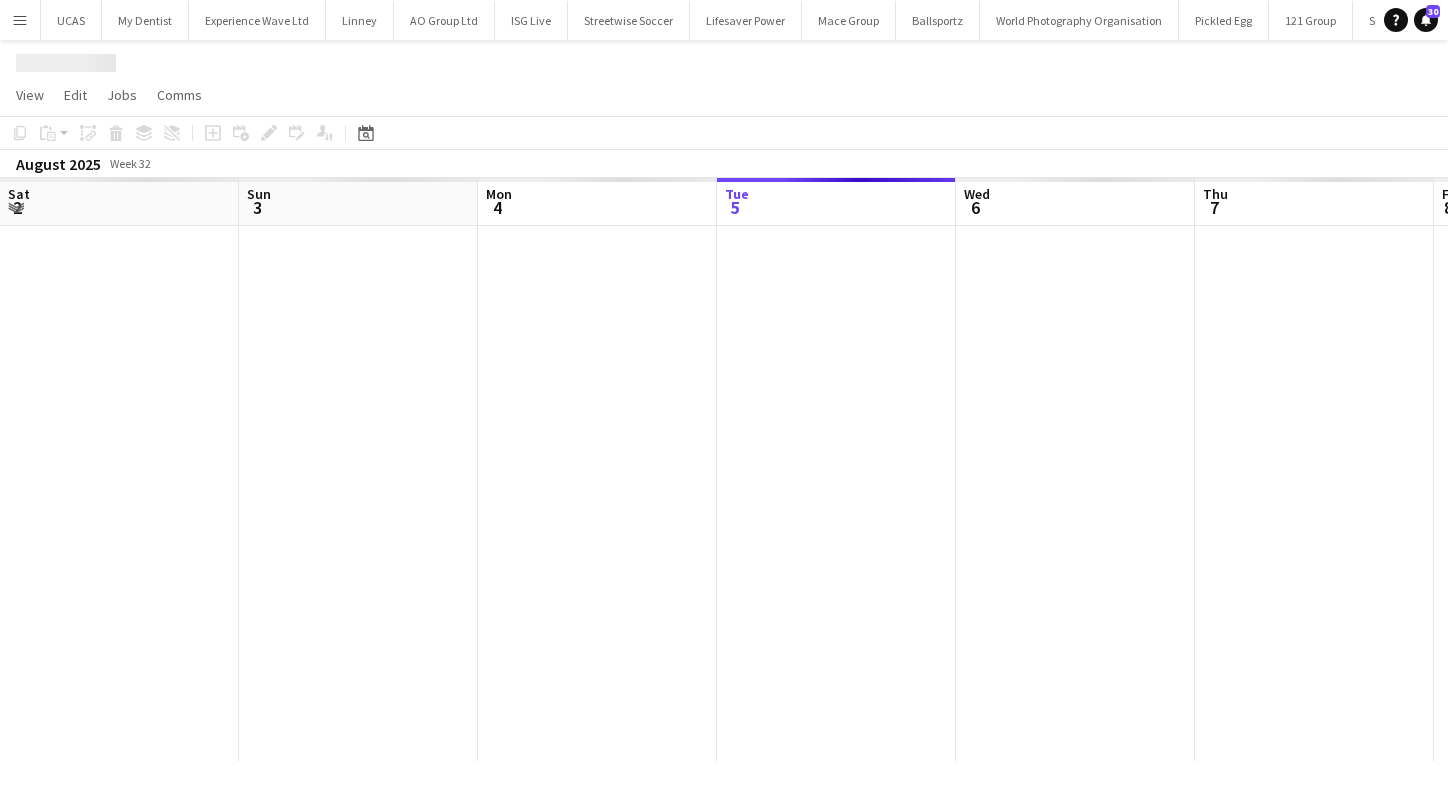scroll, scrollTop: 0, scrollLeft: 117, axis: horizontal 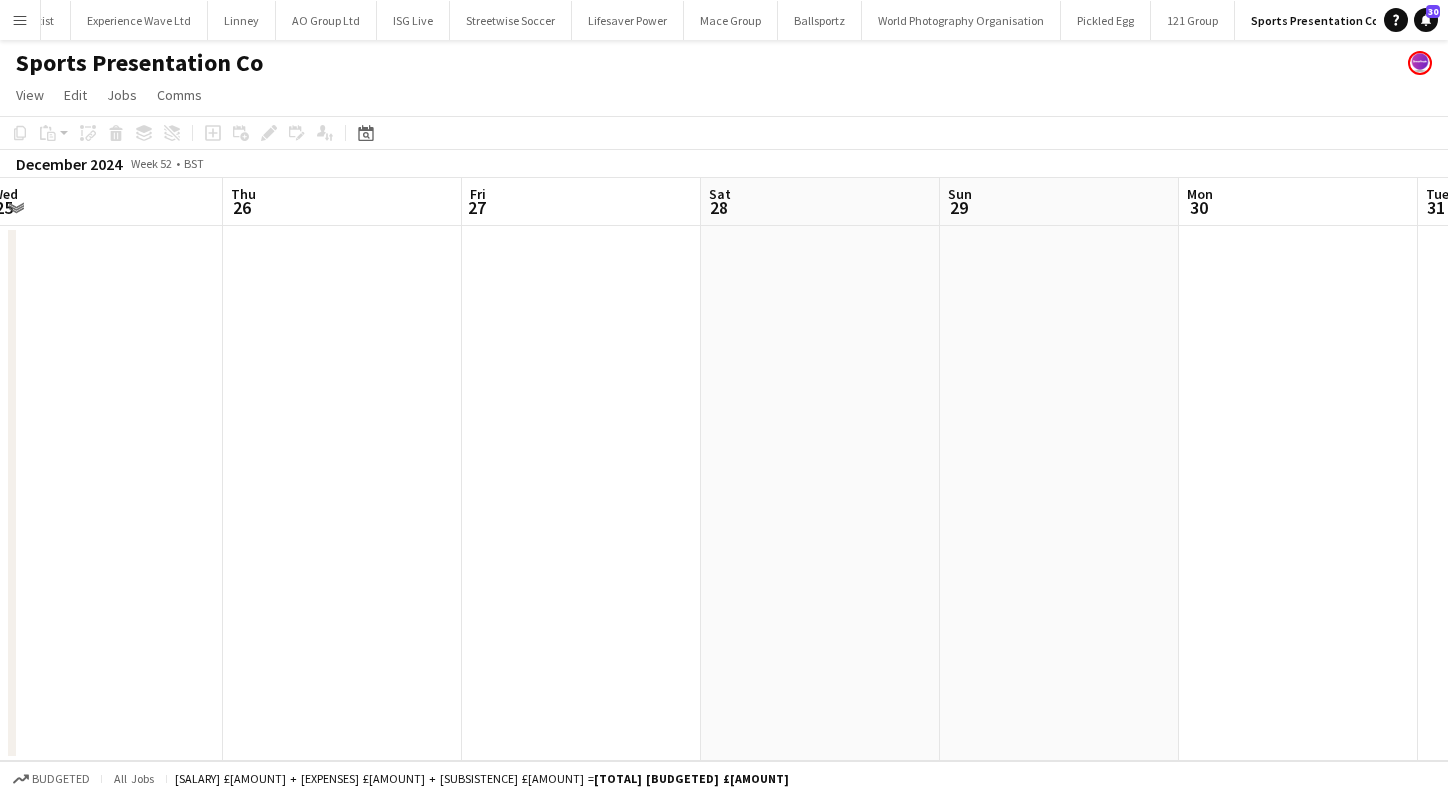 click at bounding box center (820, 493) 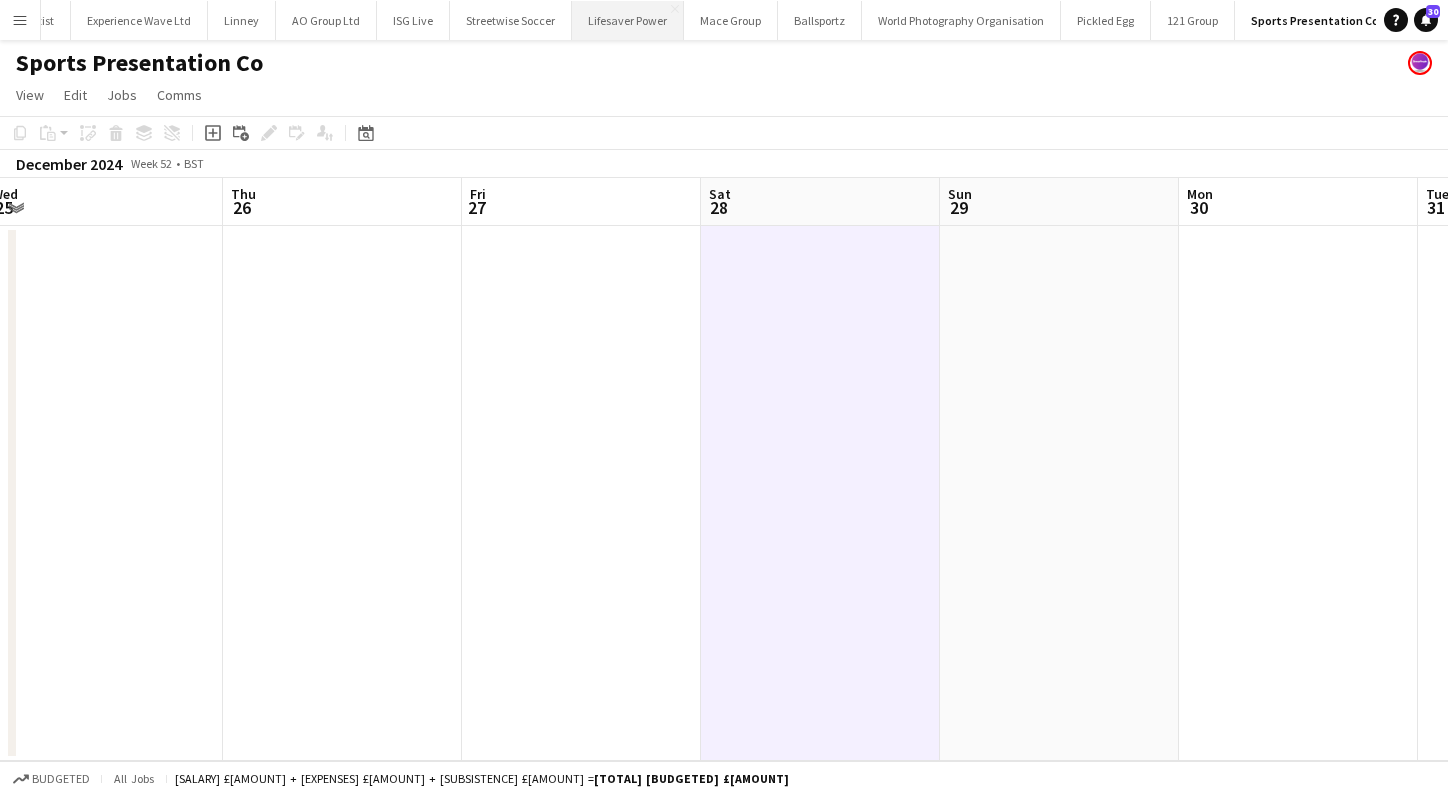 scroll, scrollTop: 0, scrollLeft: 0, axis: both 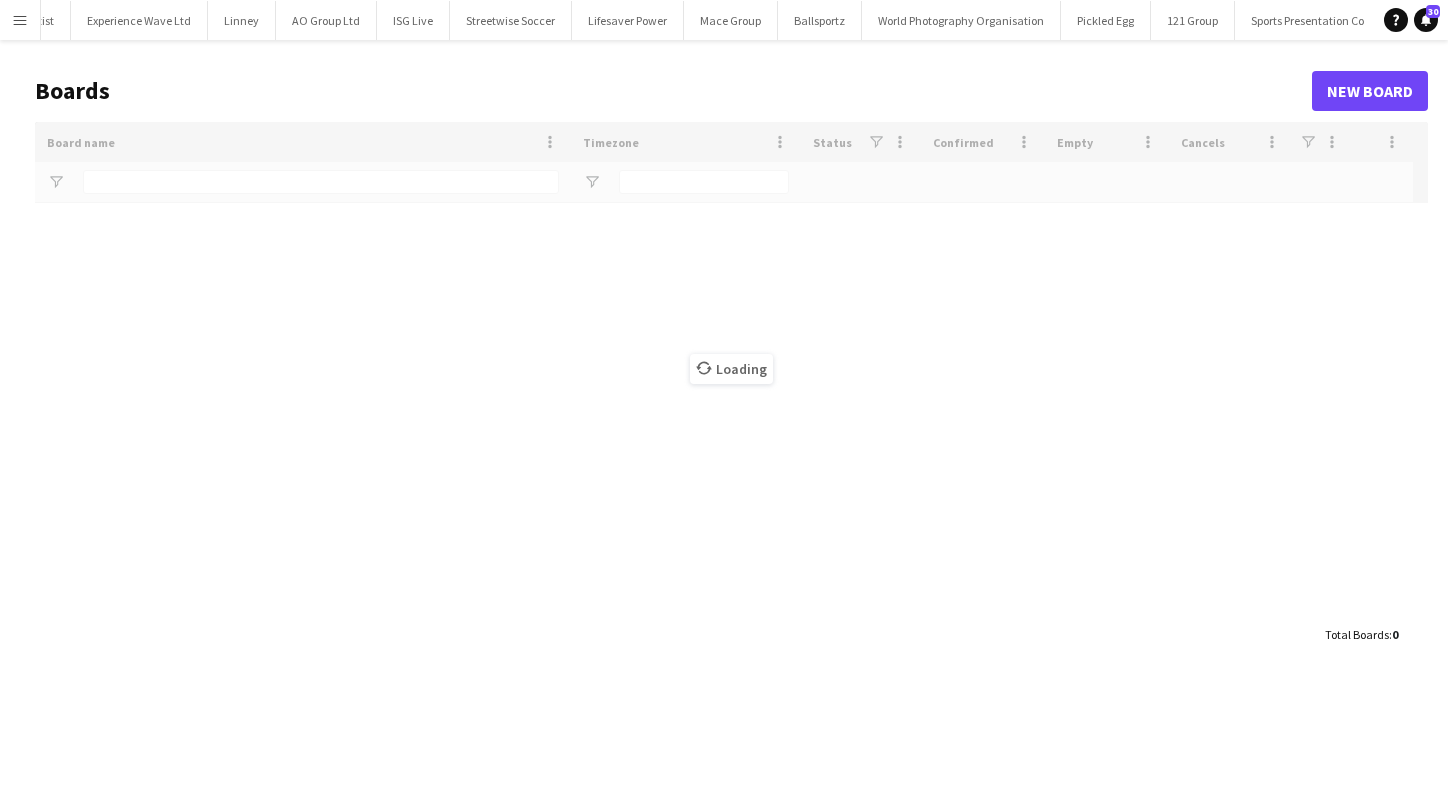 type on "******" 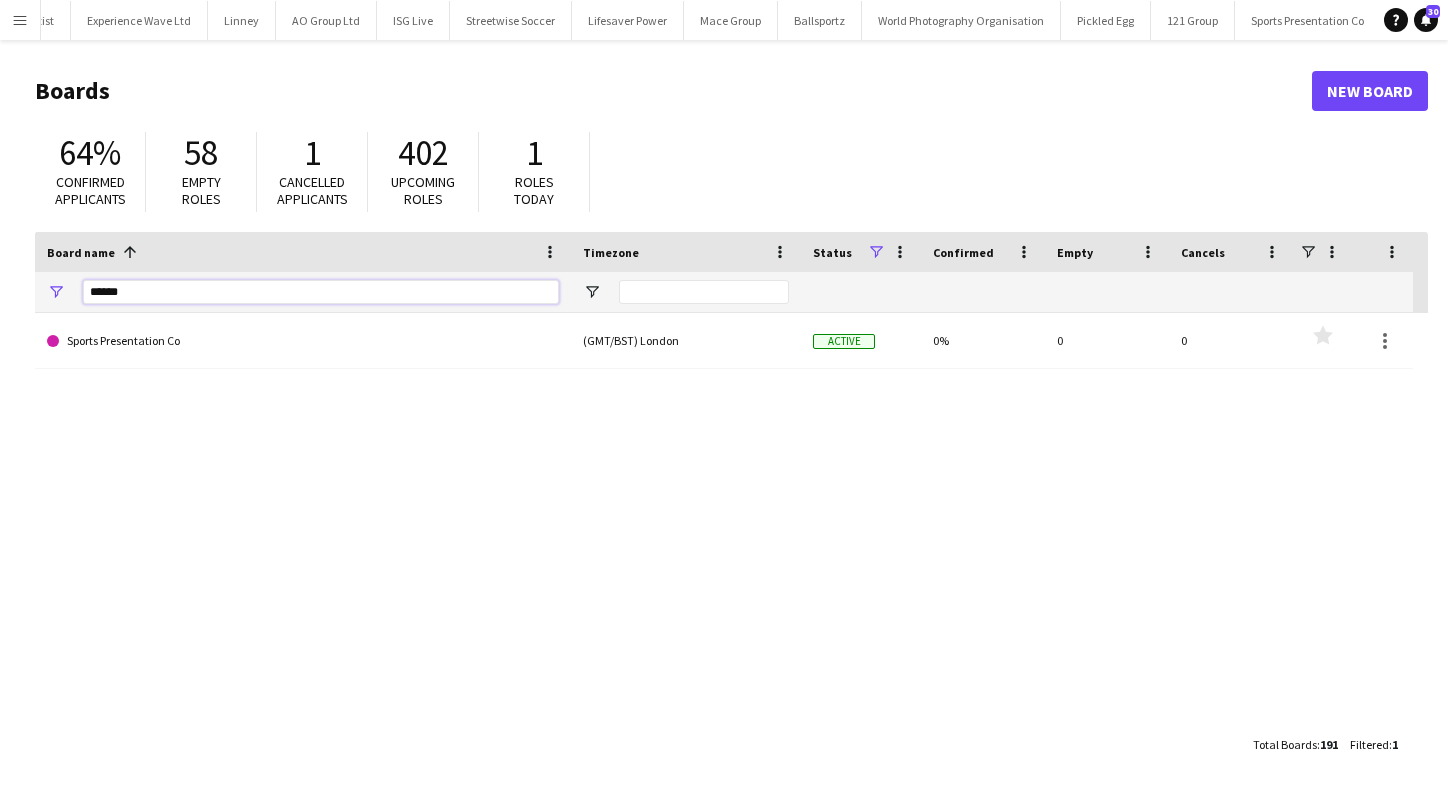 click on "******" at bounding box center [321, 292] 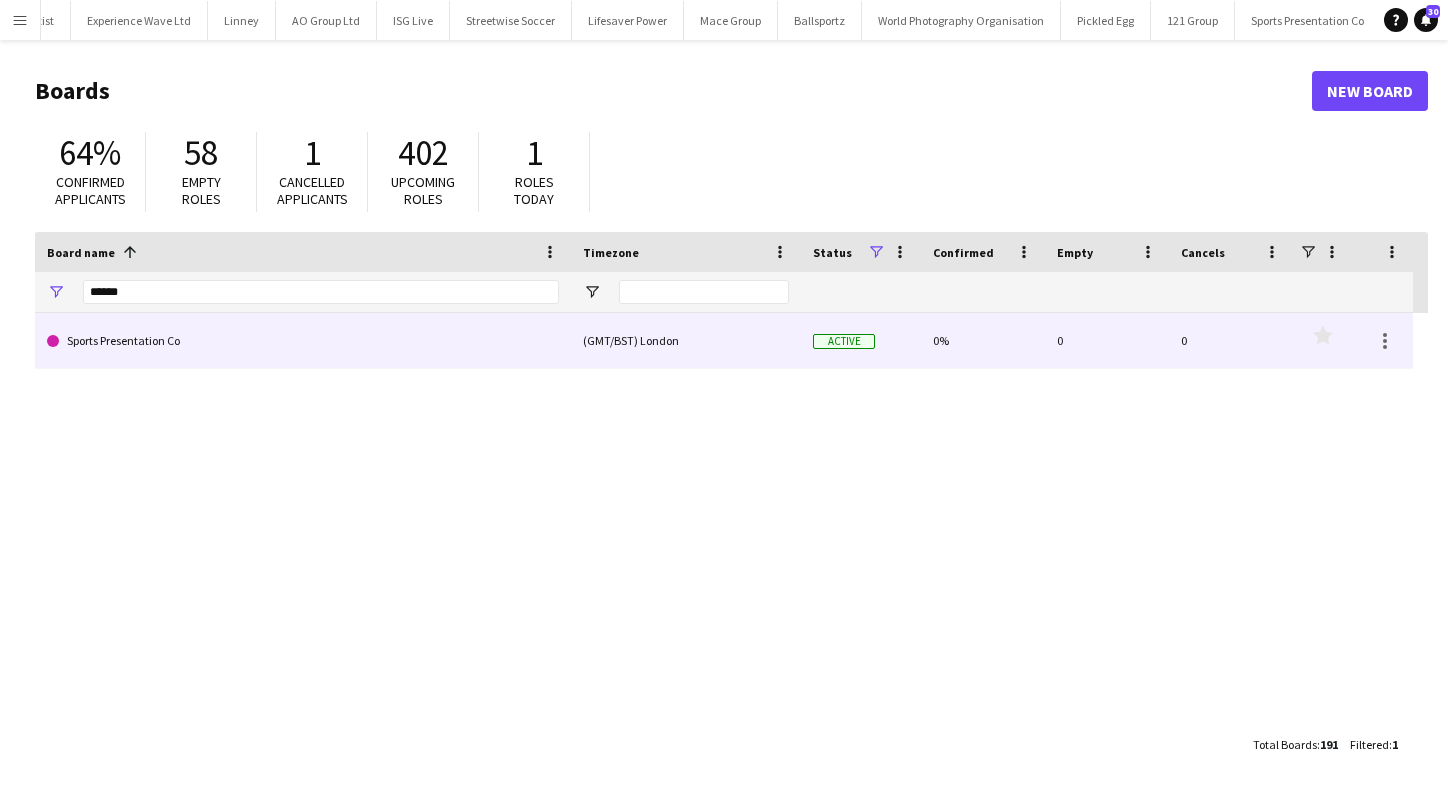 click on "Sports Presentation Co" 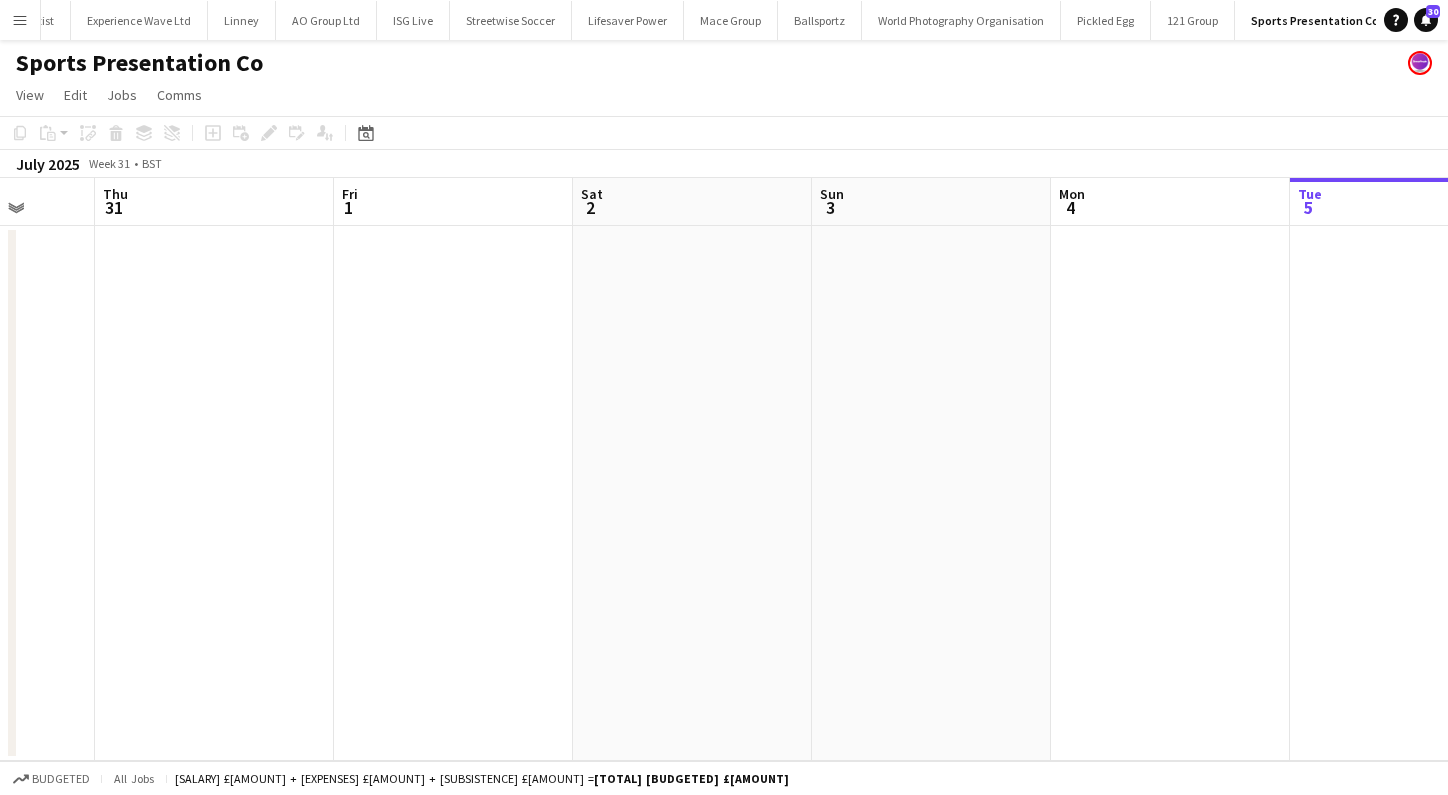 scroll, scrollTop: 0, scrollLeft: 521, axis: horizontal 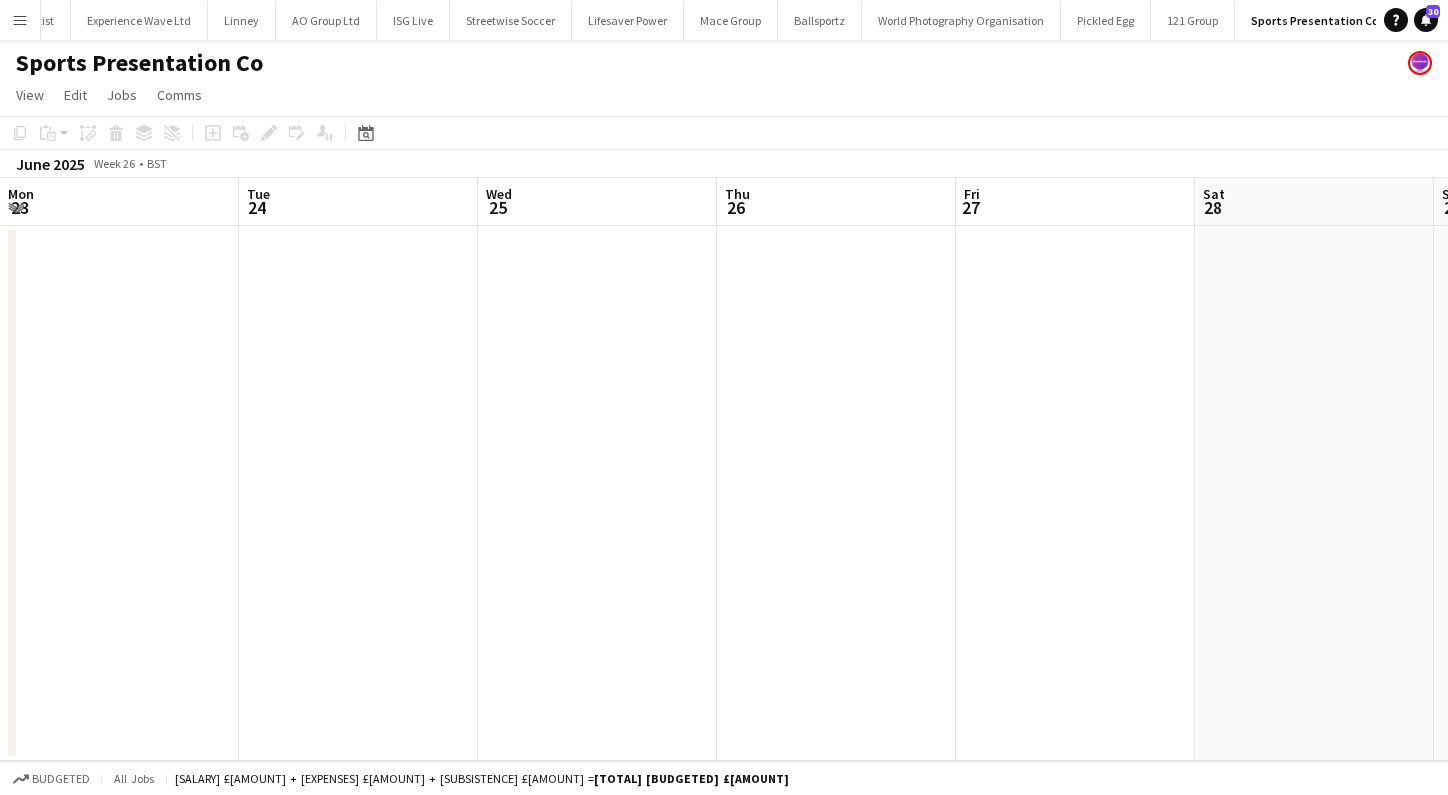 click on "Menu" at bounding box center (20, 20) 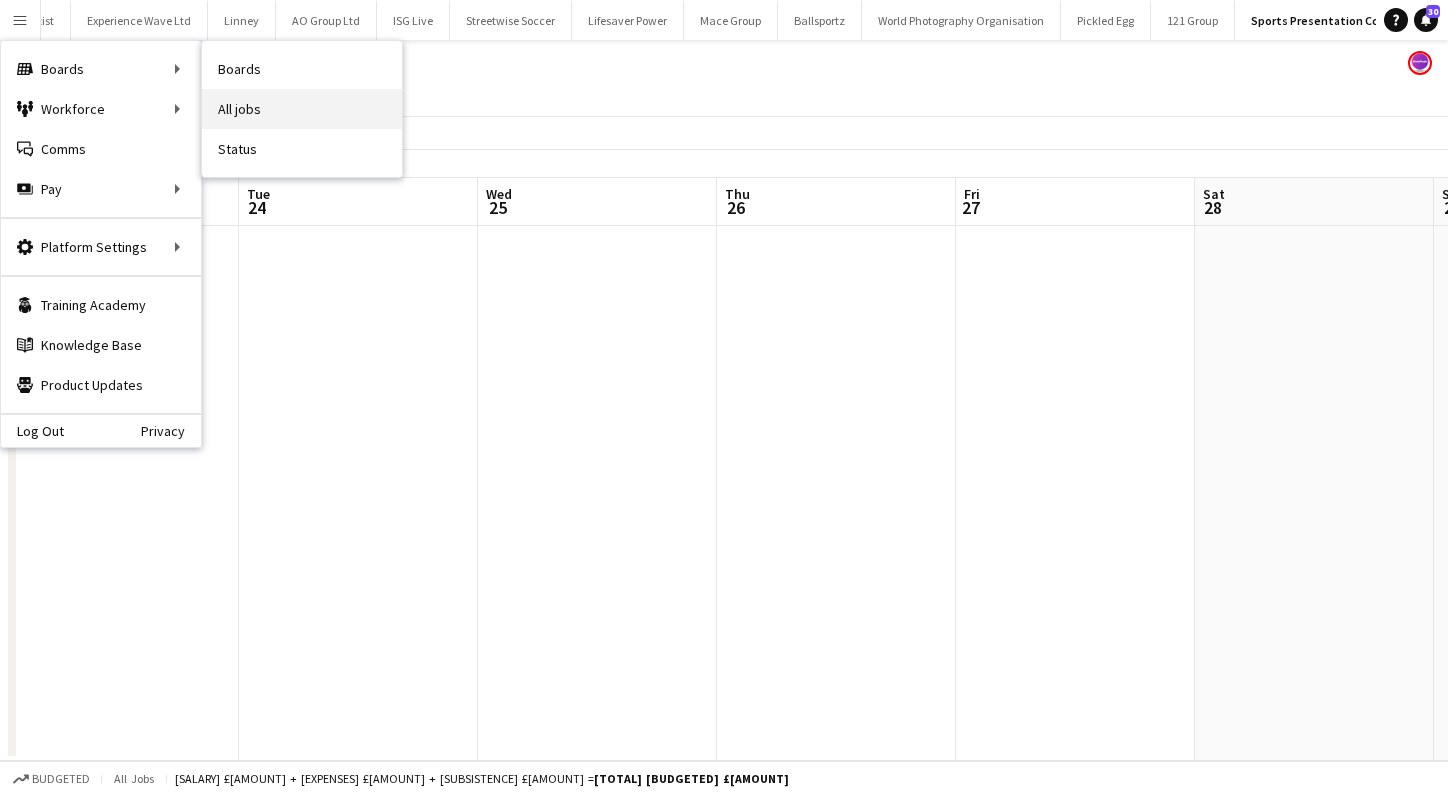 click on "All jobs" at bounding box center (302, 109) 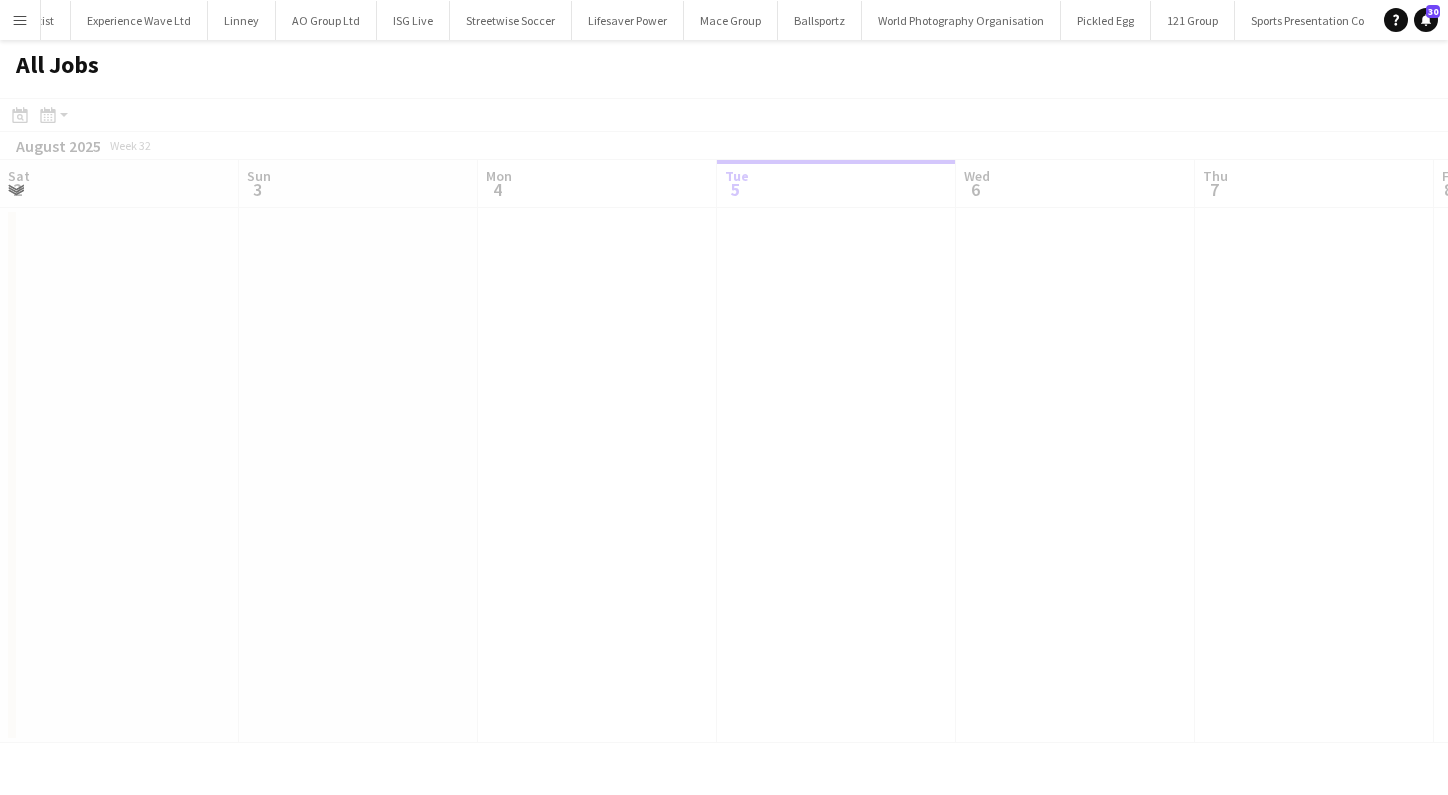 scroll, scrollTop: 0, scrollLeft: 478, axis: horizontal 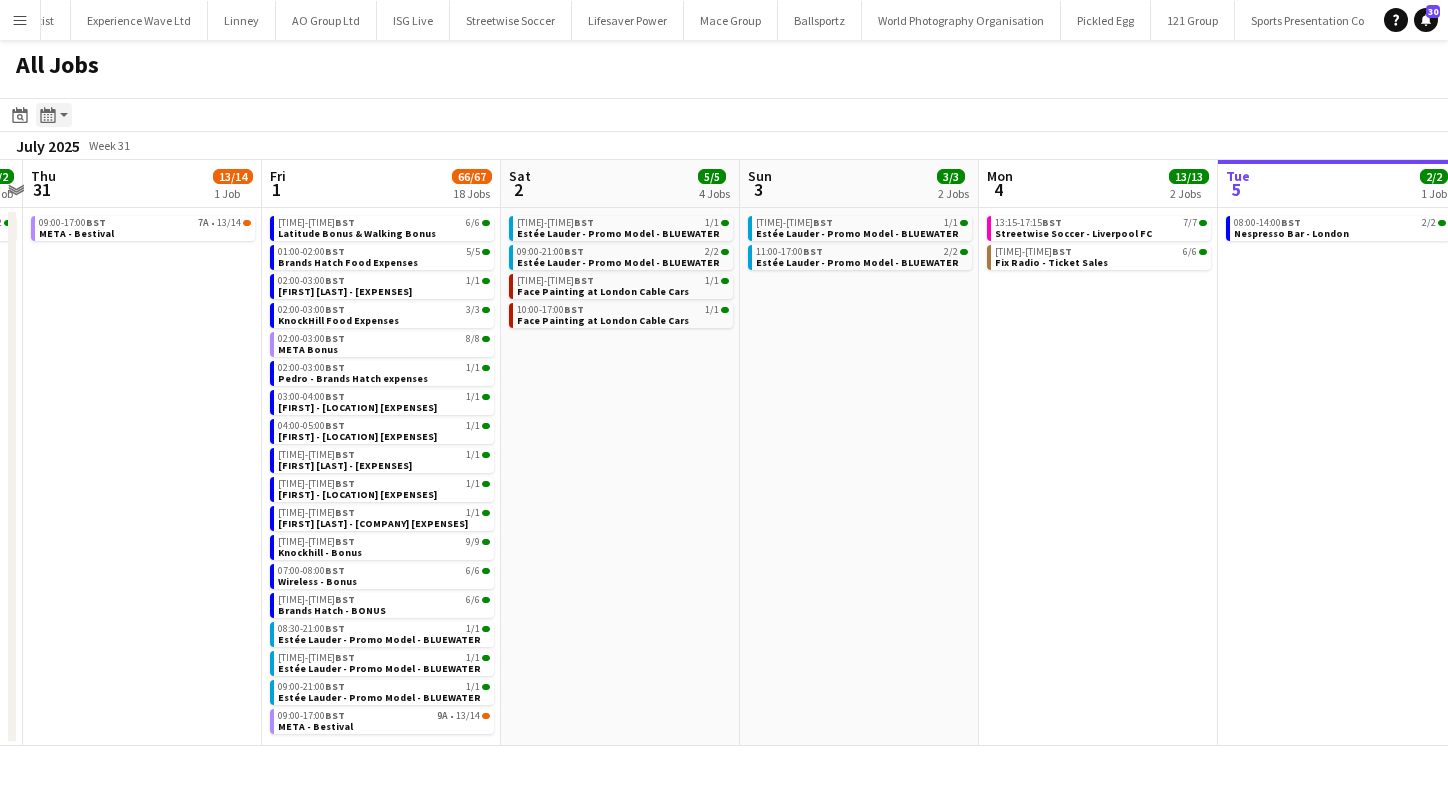 click on "Month view / Day view" at bounding box center (54, 115) 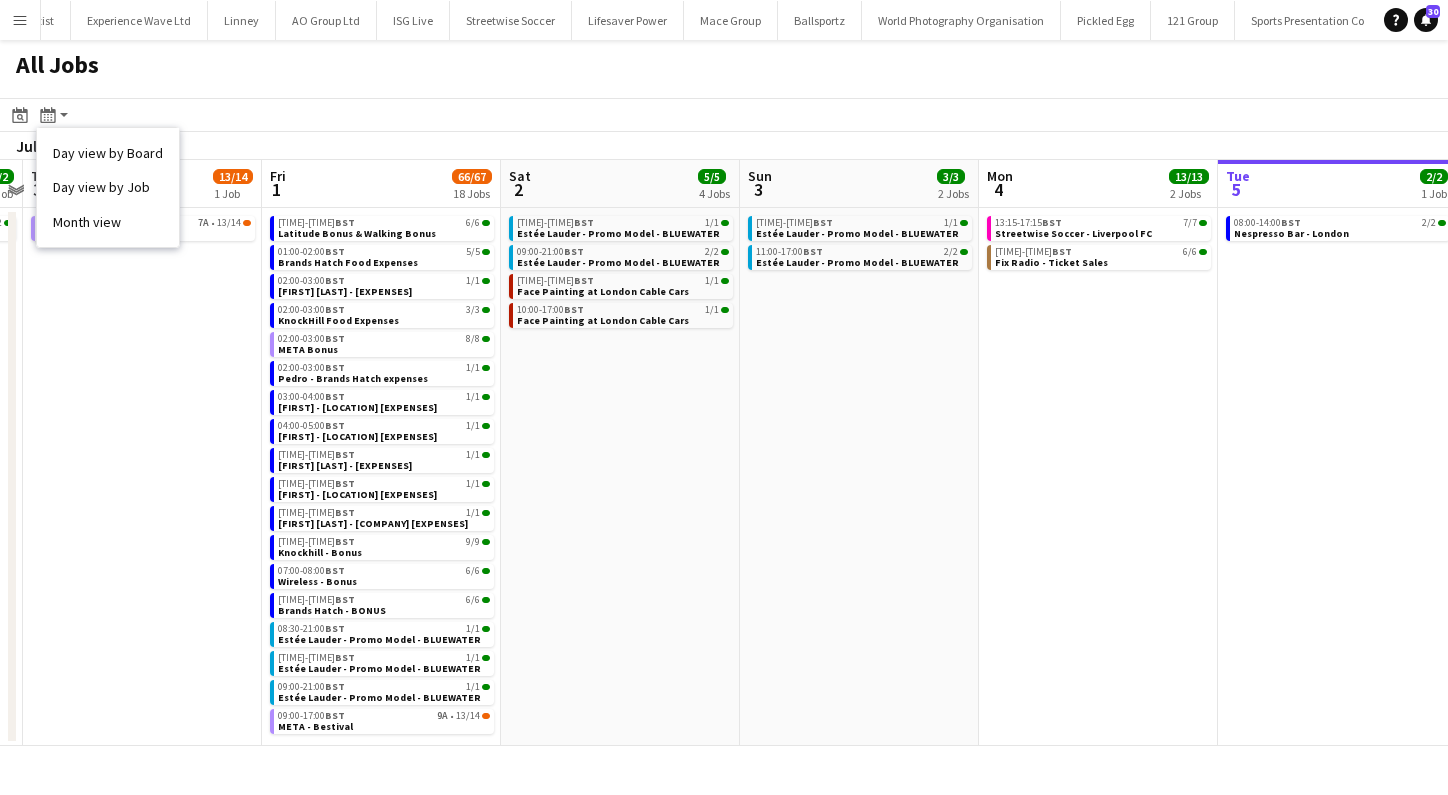 click on "Day view by Board Day view by Job Month view" at bounding box center [108, 187] 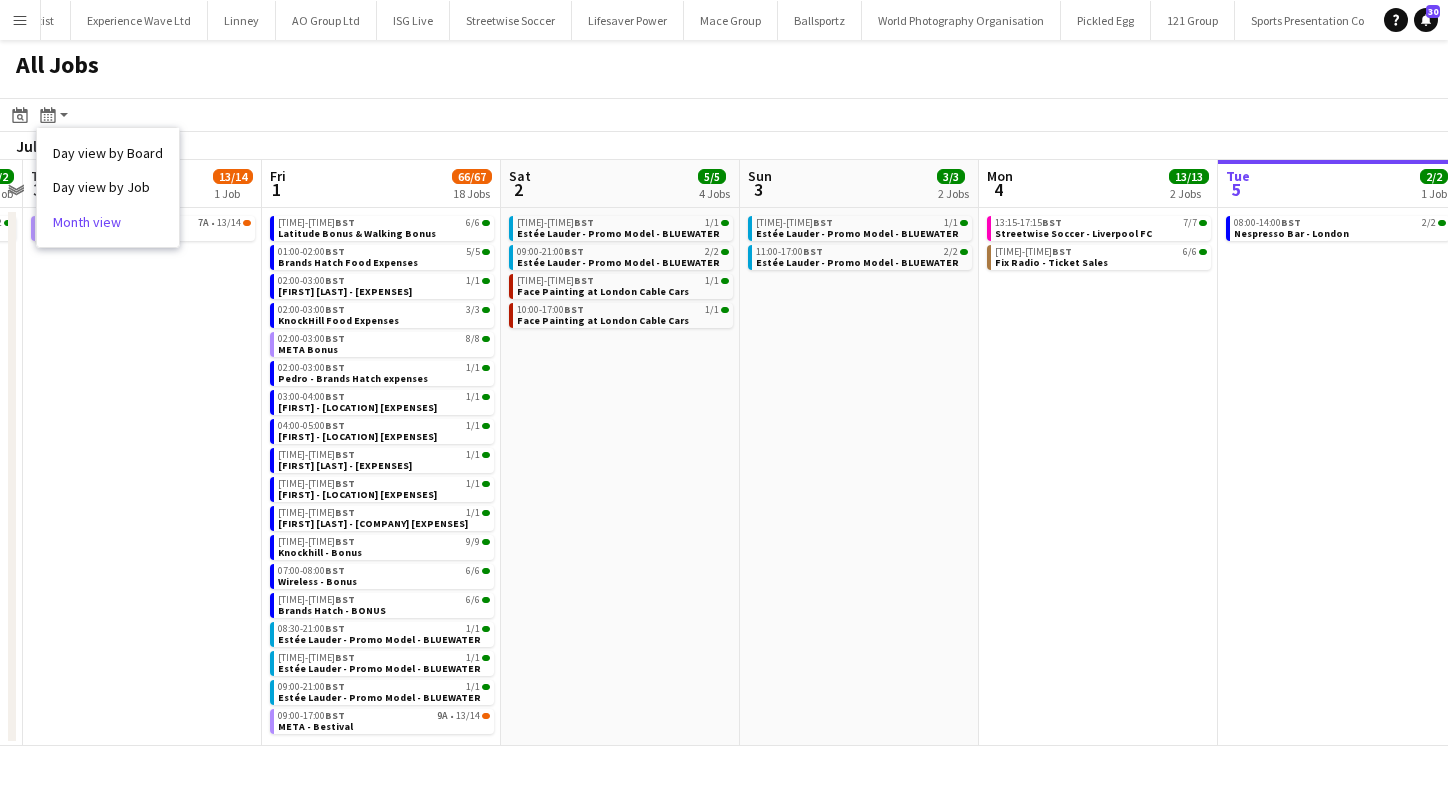 click on "Month view" at bounding box center (108, 222) 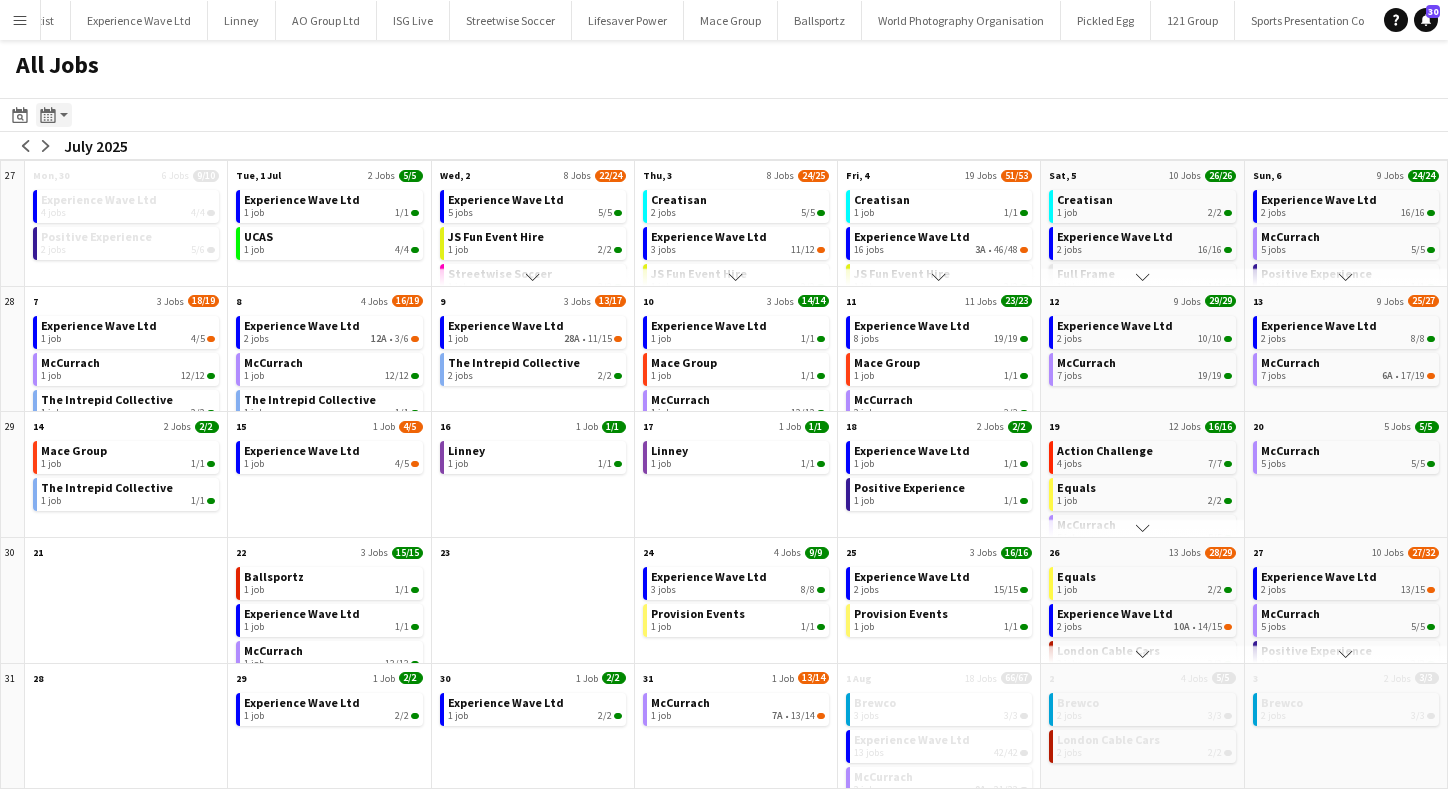 scroll, scrollTop: 0, scrollLeft: 0, axis: both 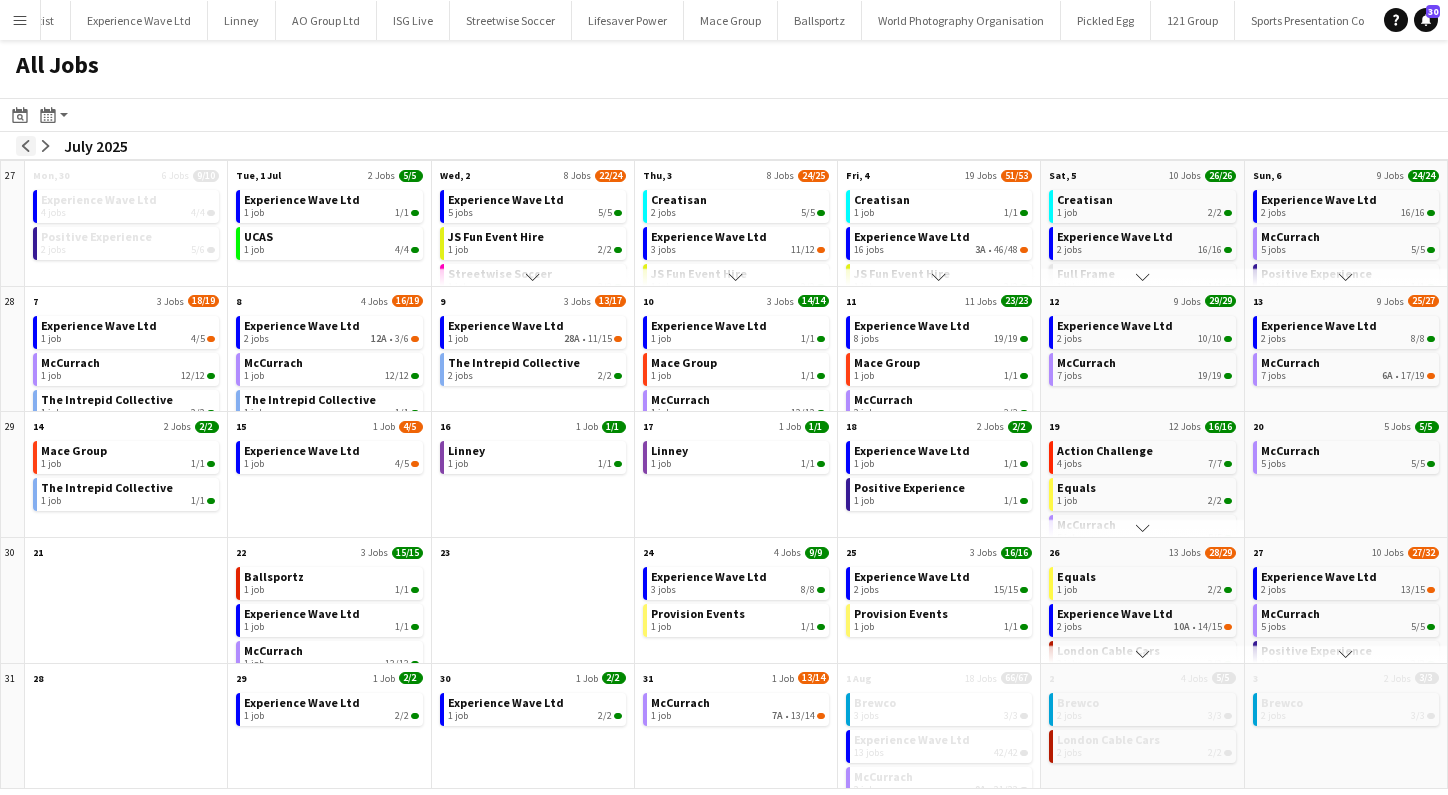 click on "arrow-left" 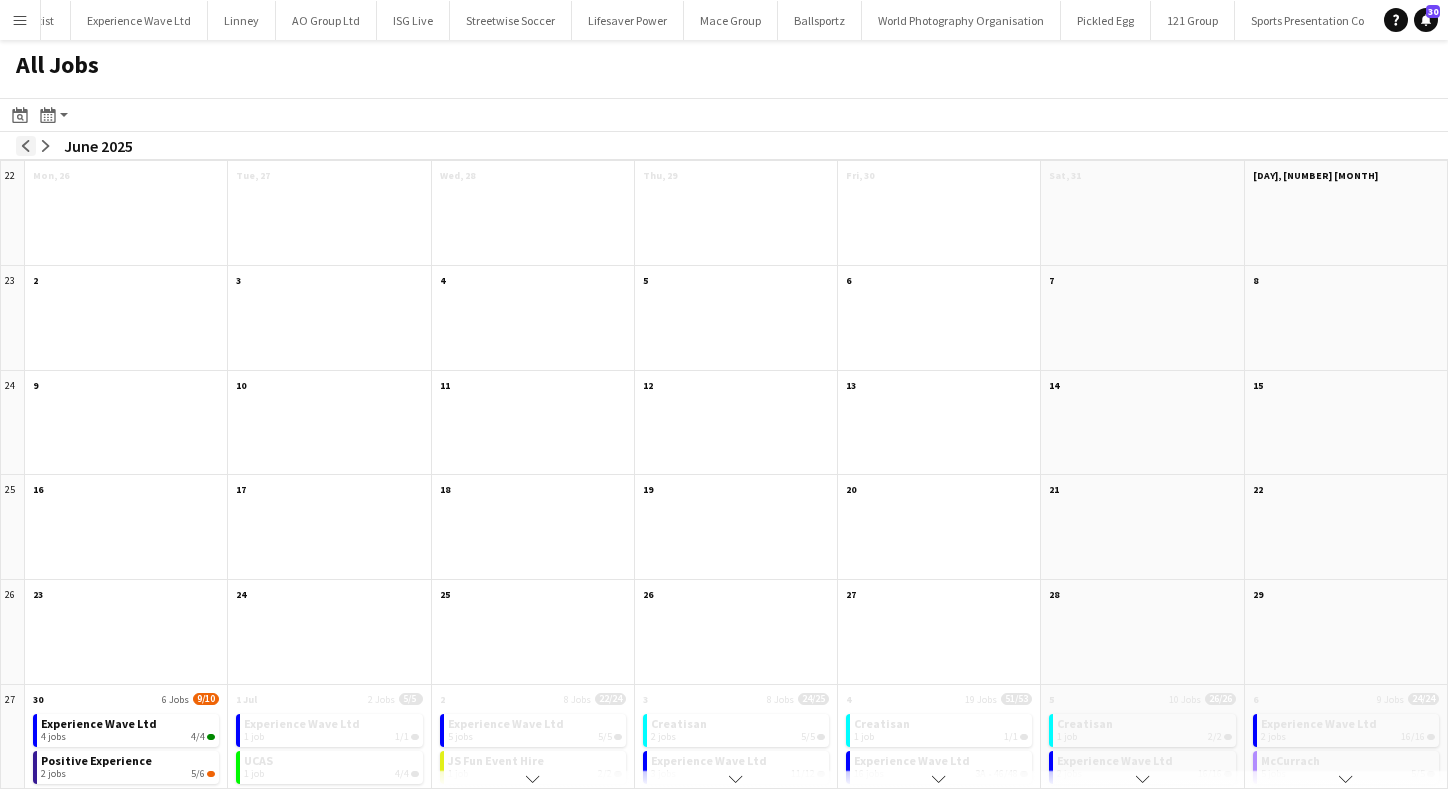 click on "arrow-left" 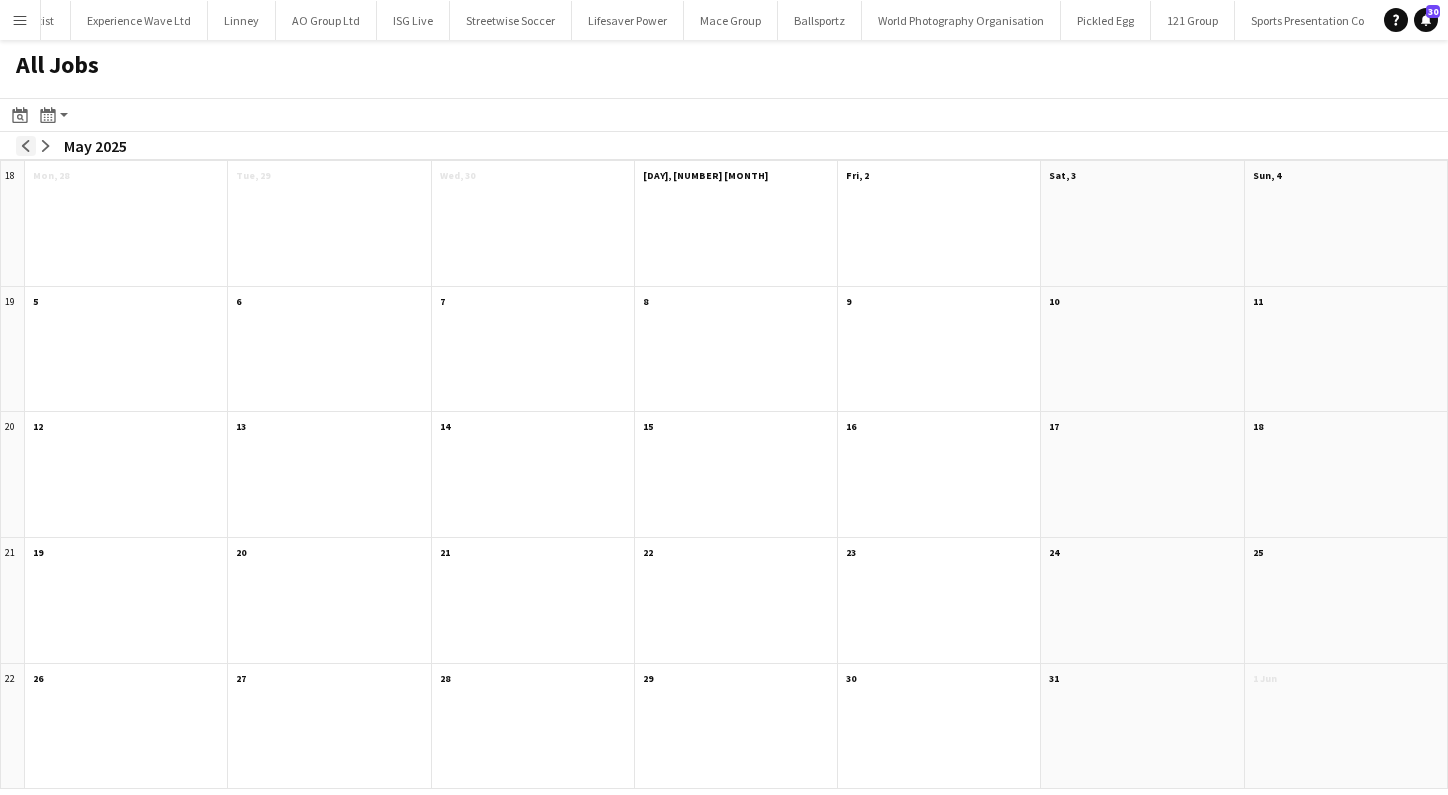 click on "arrow-left" 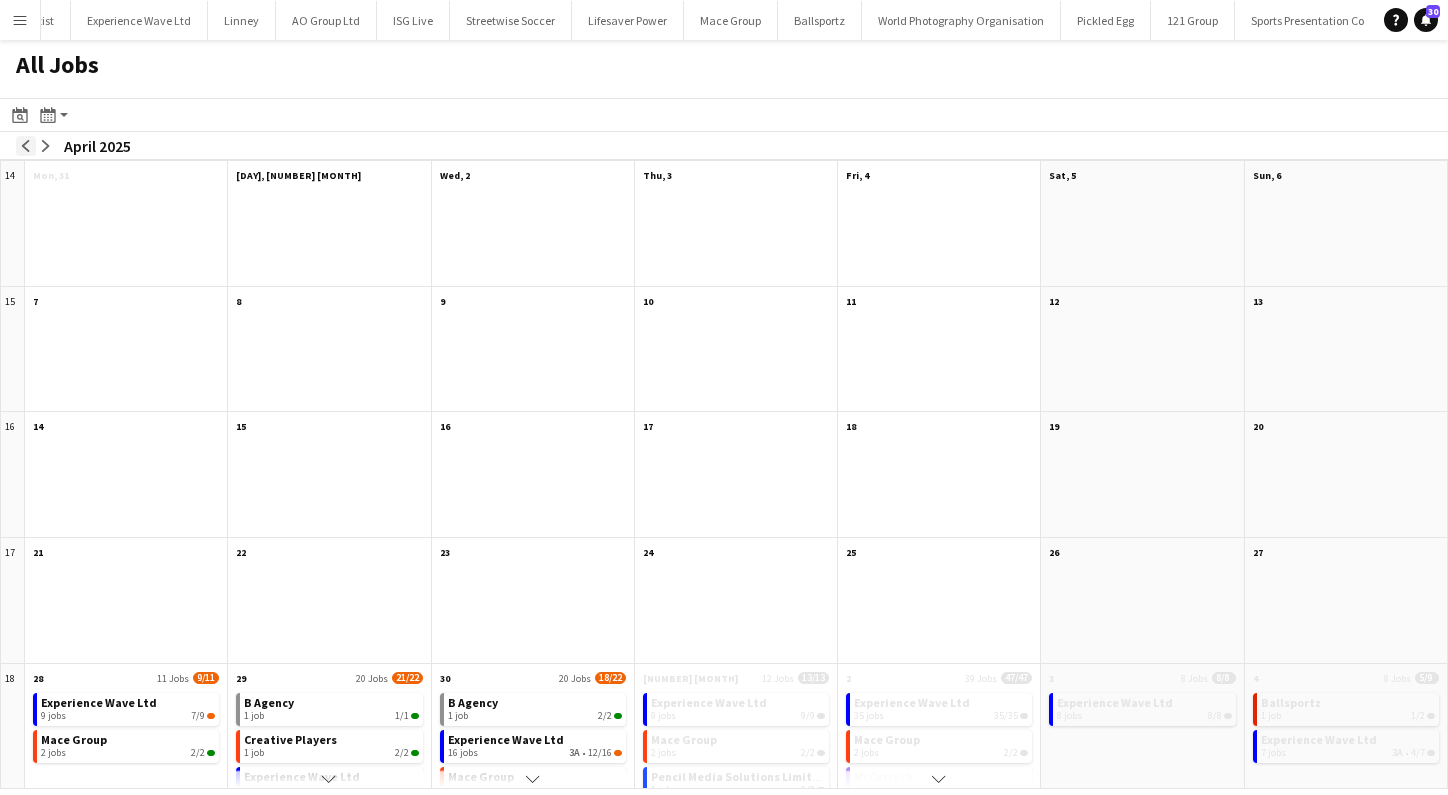 click on "arrow-left" 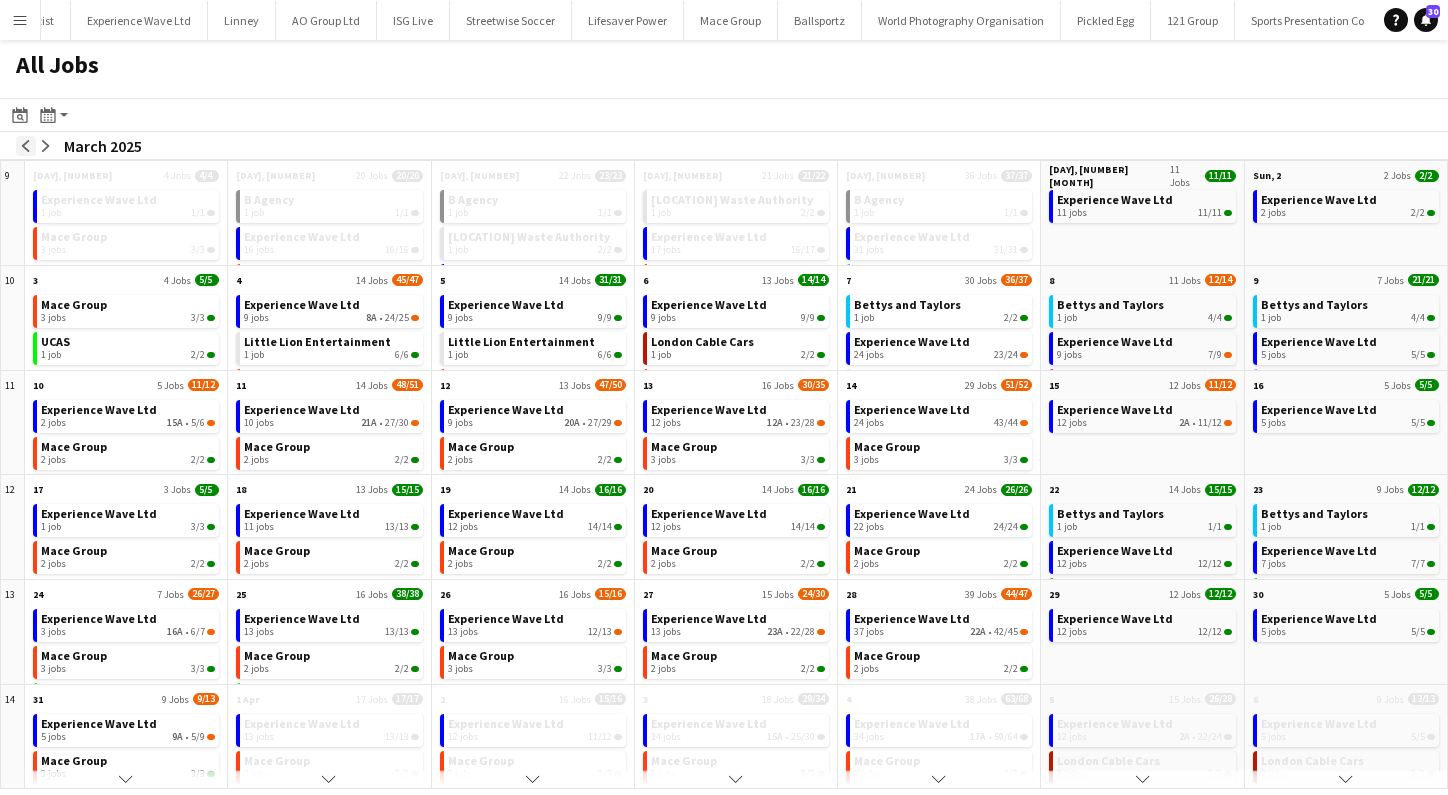 click on "arrow-left" 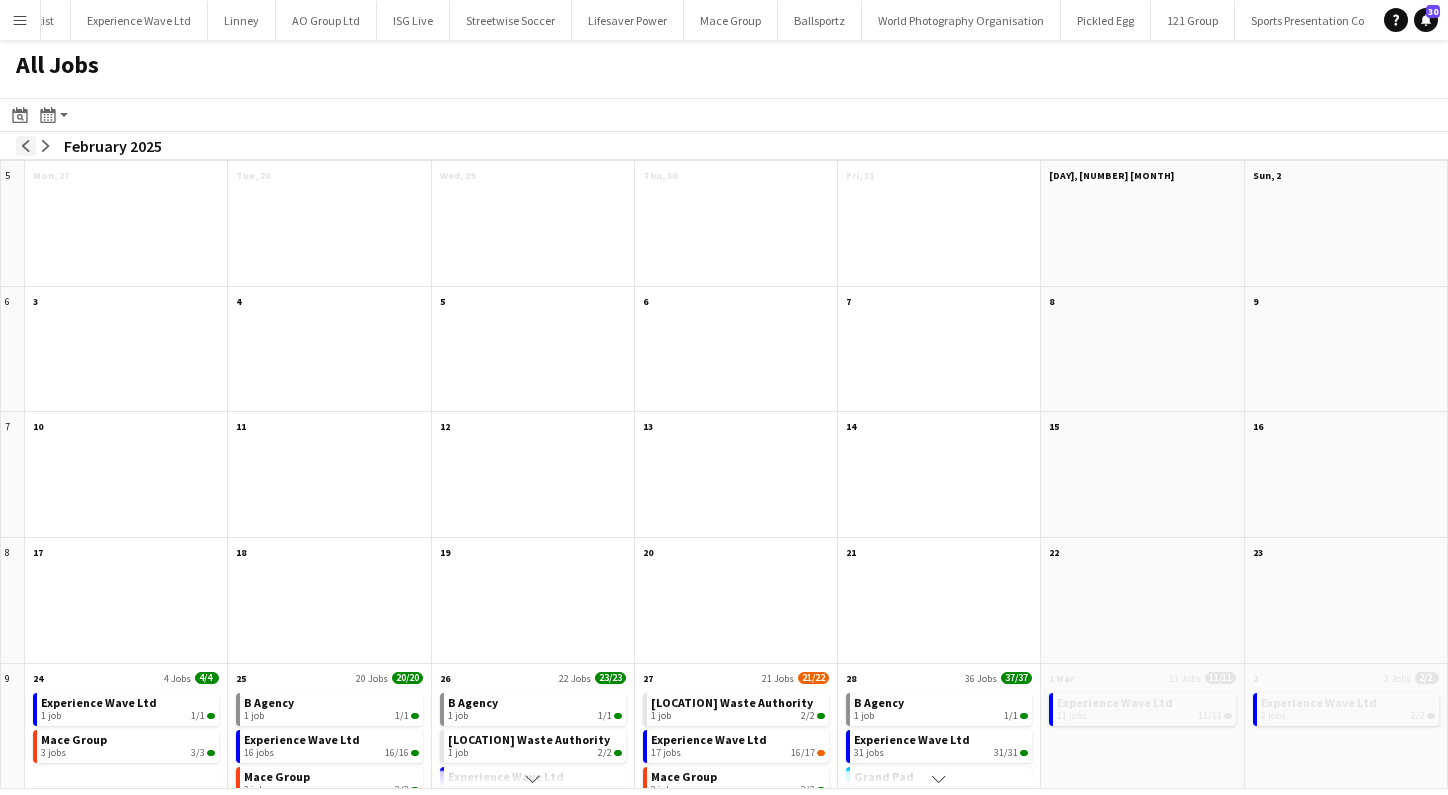 click on "arrow-left" 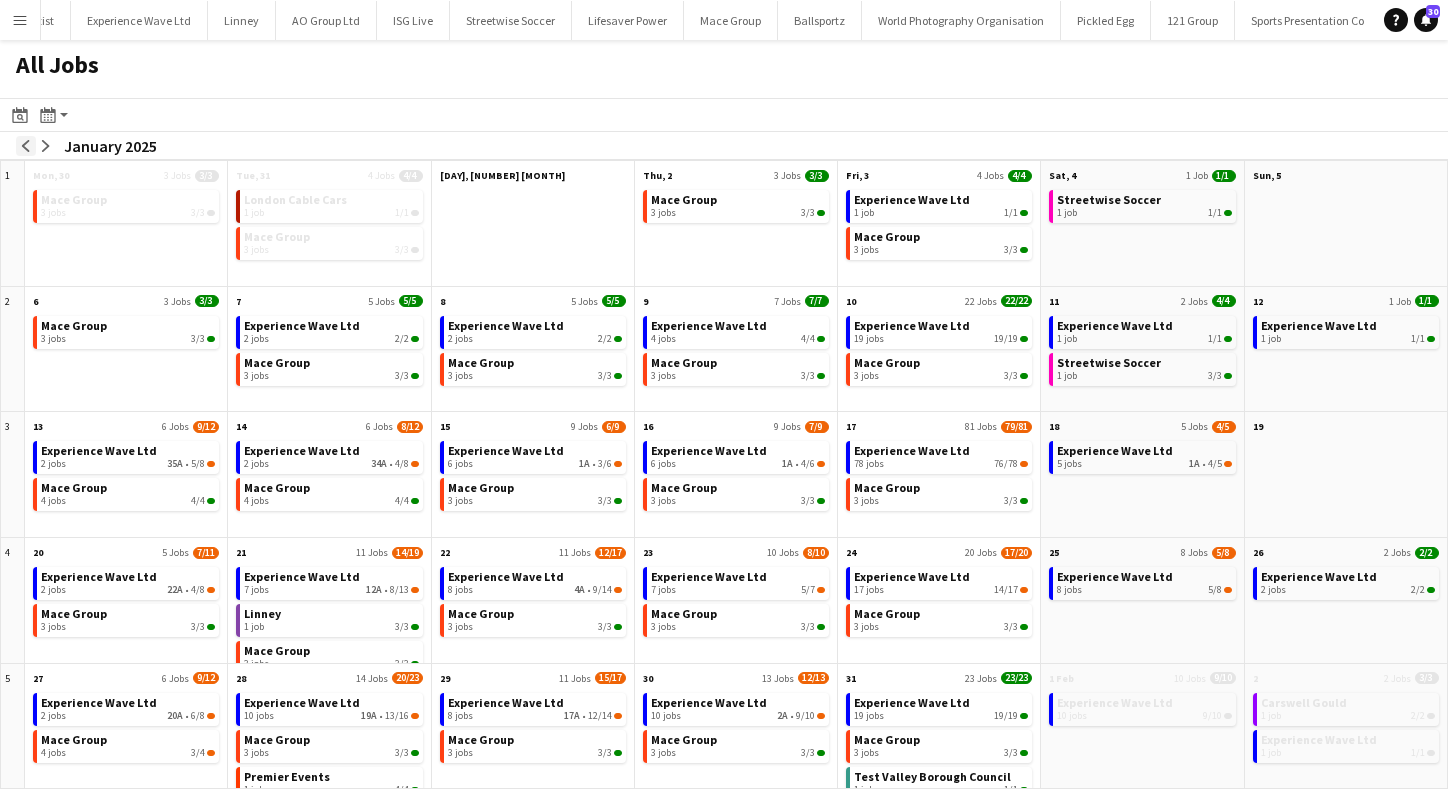 click on "arrow-left" 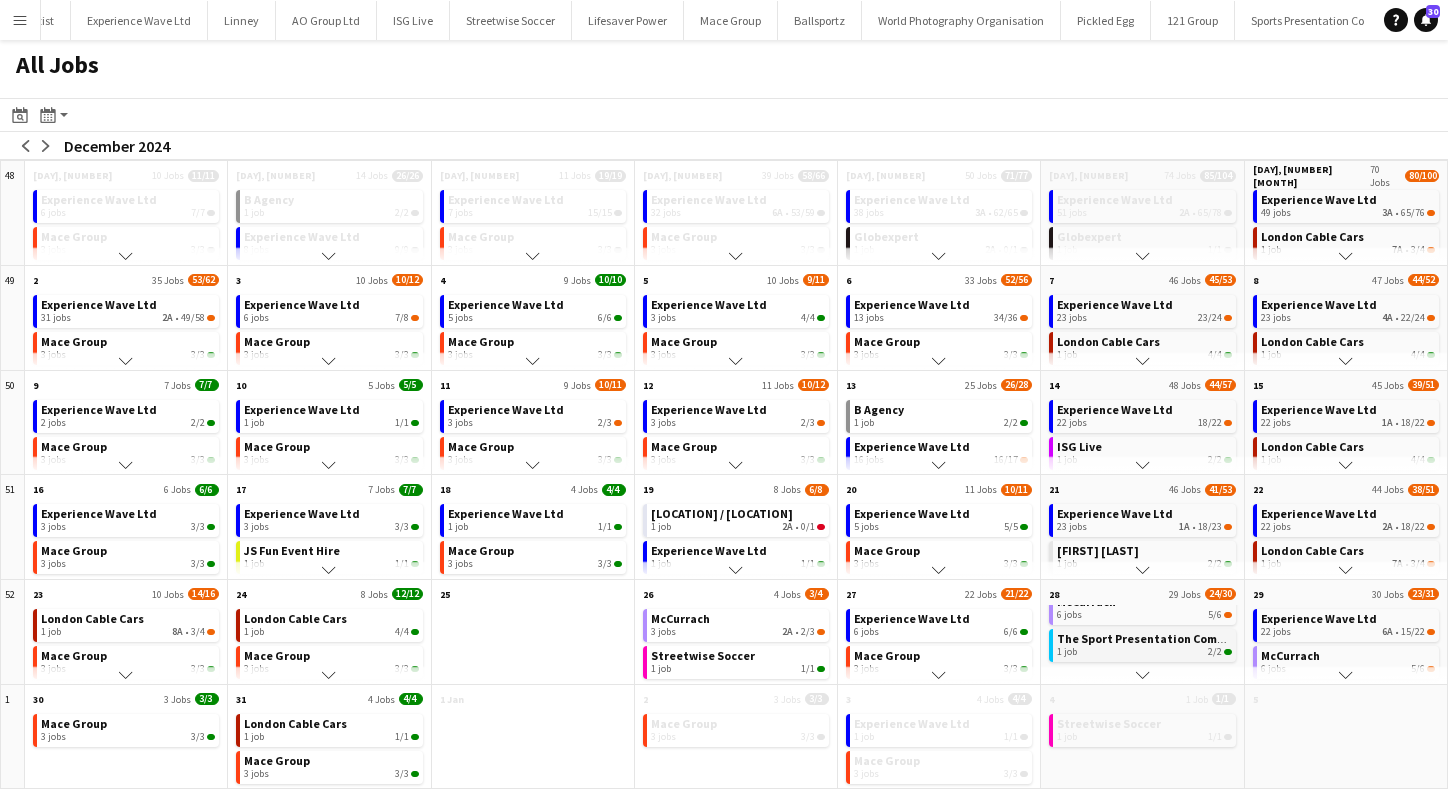 scroll, scrollTop: 54, scrollLeft: 0, axis: vertical 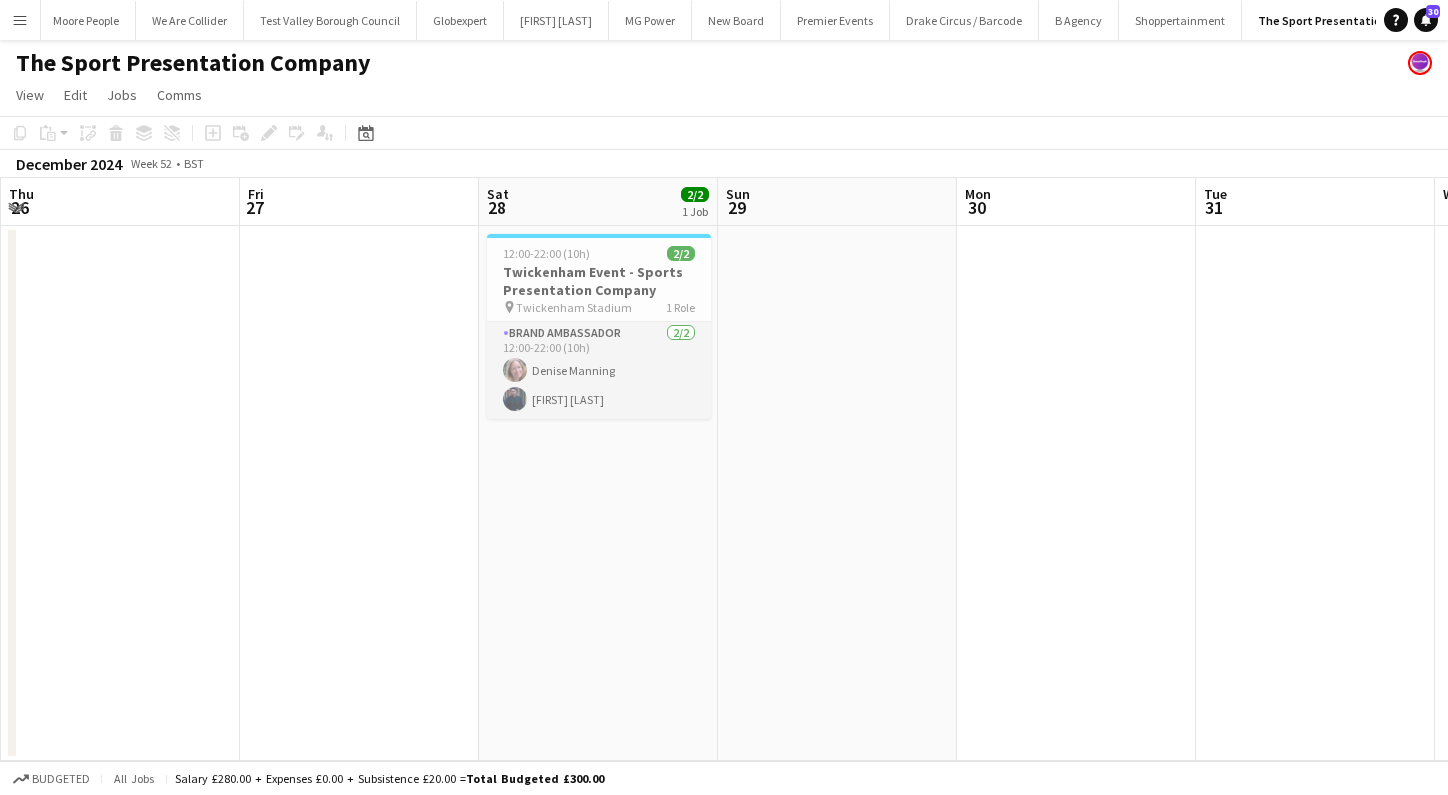 click on "Brand Ambassador   2/2   12:00-22:00 (10h)
Denise Manning Jonathan Montoya" at bounding box center [599, 370] 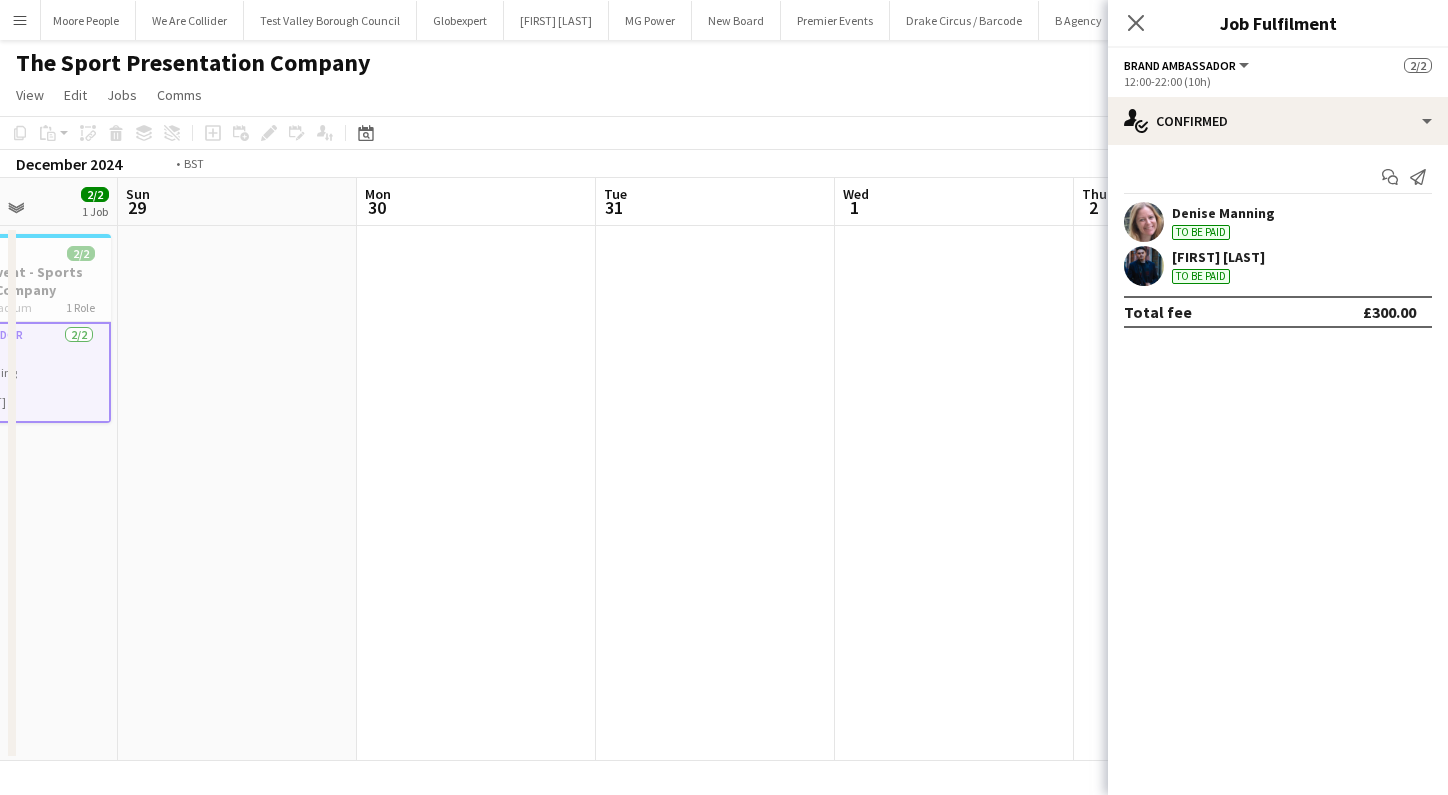 scroll, scrollTop: 0, scrollLeft: 721, axis: horizontal 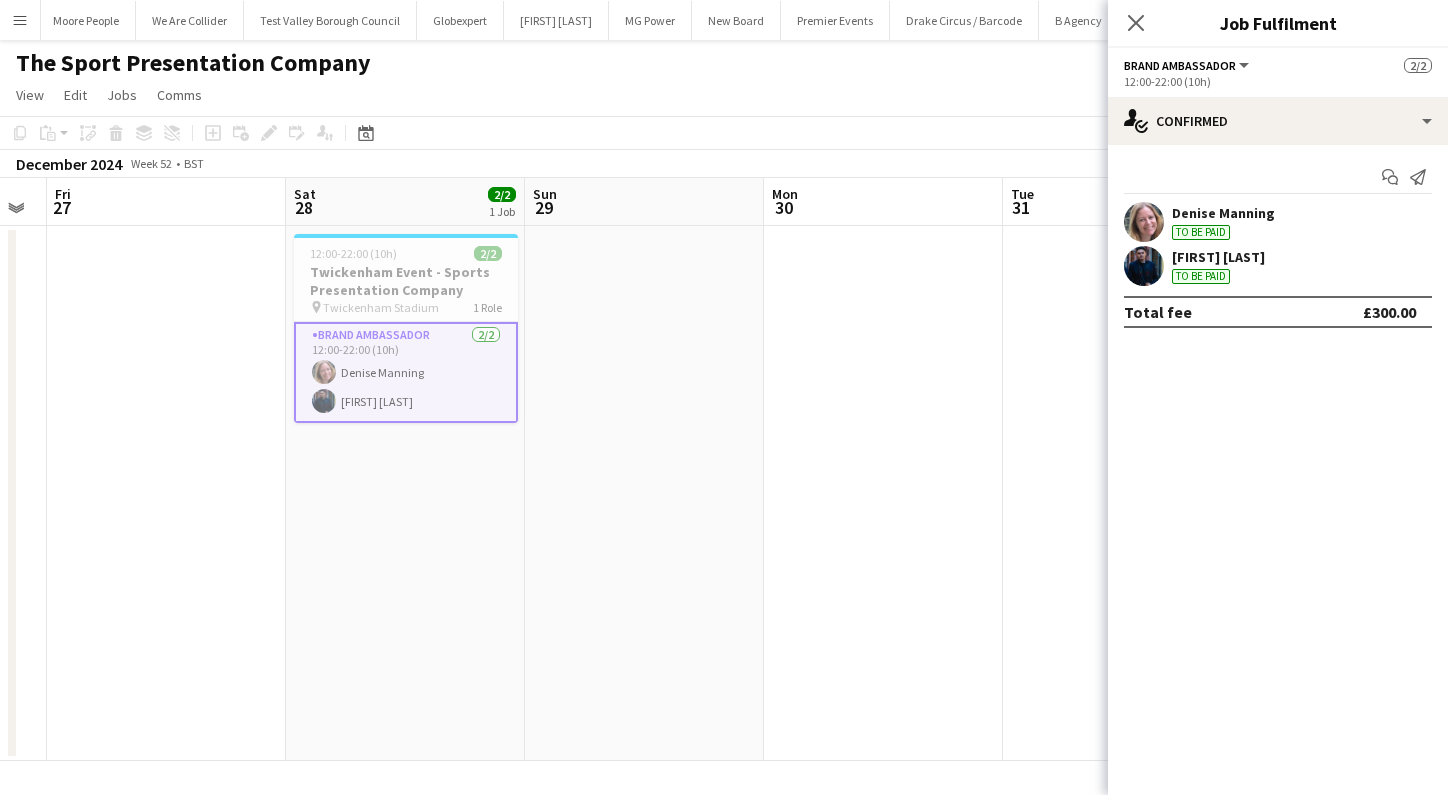 click on "Denise Manning   To be paid" at bounding box center [1223, 222] 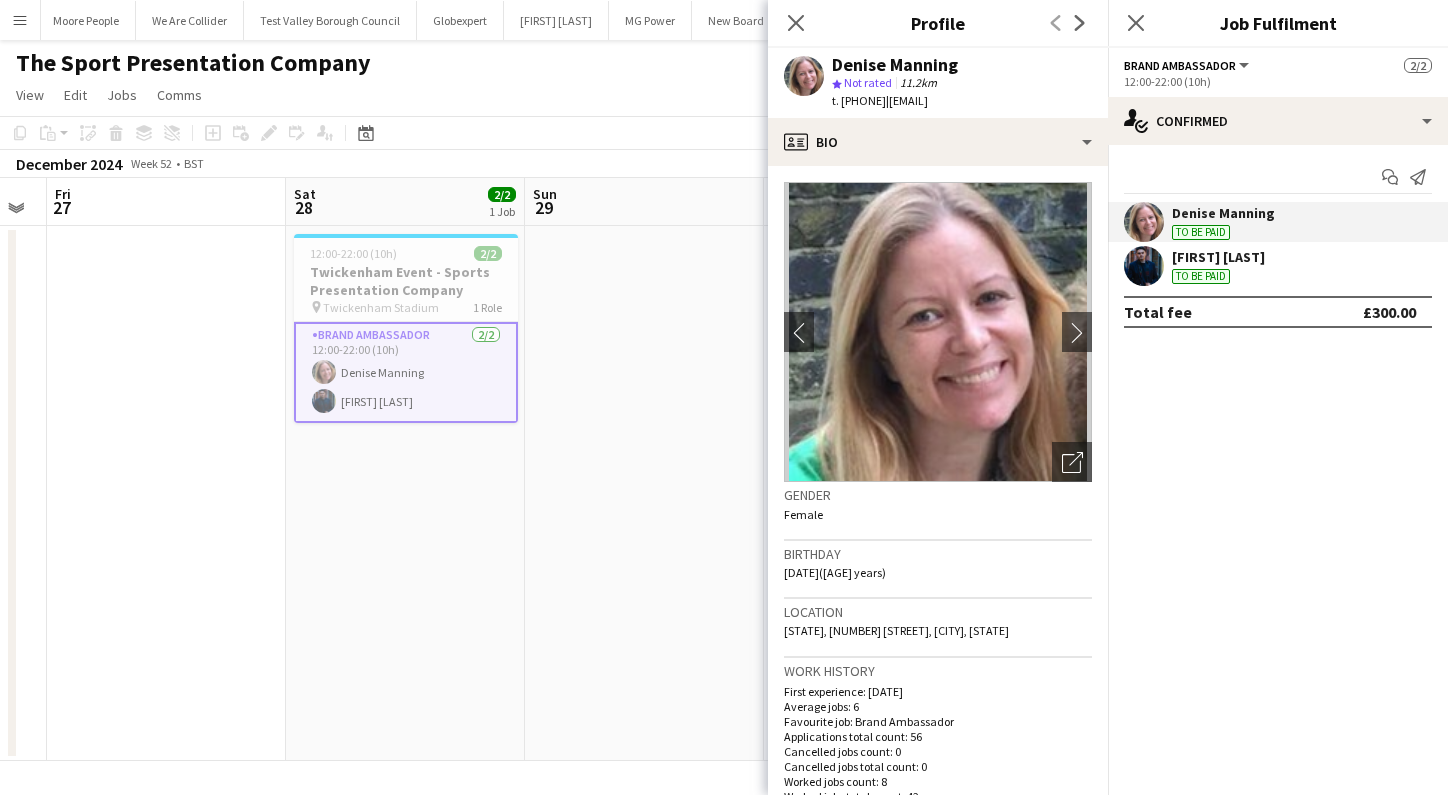 click at bounding box center (1144, 266) 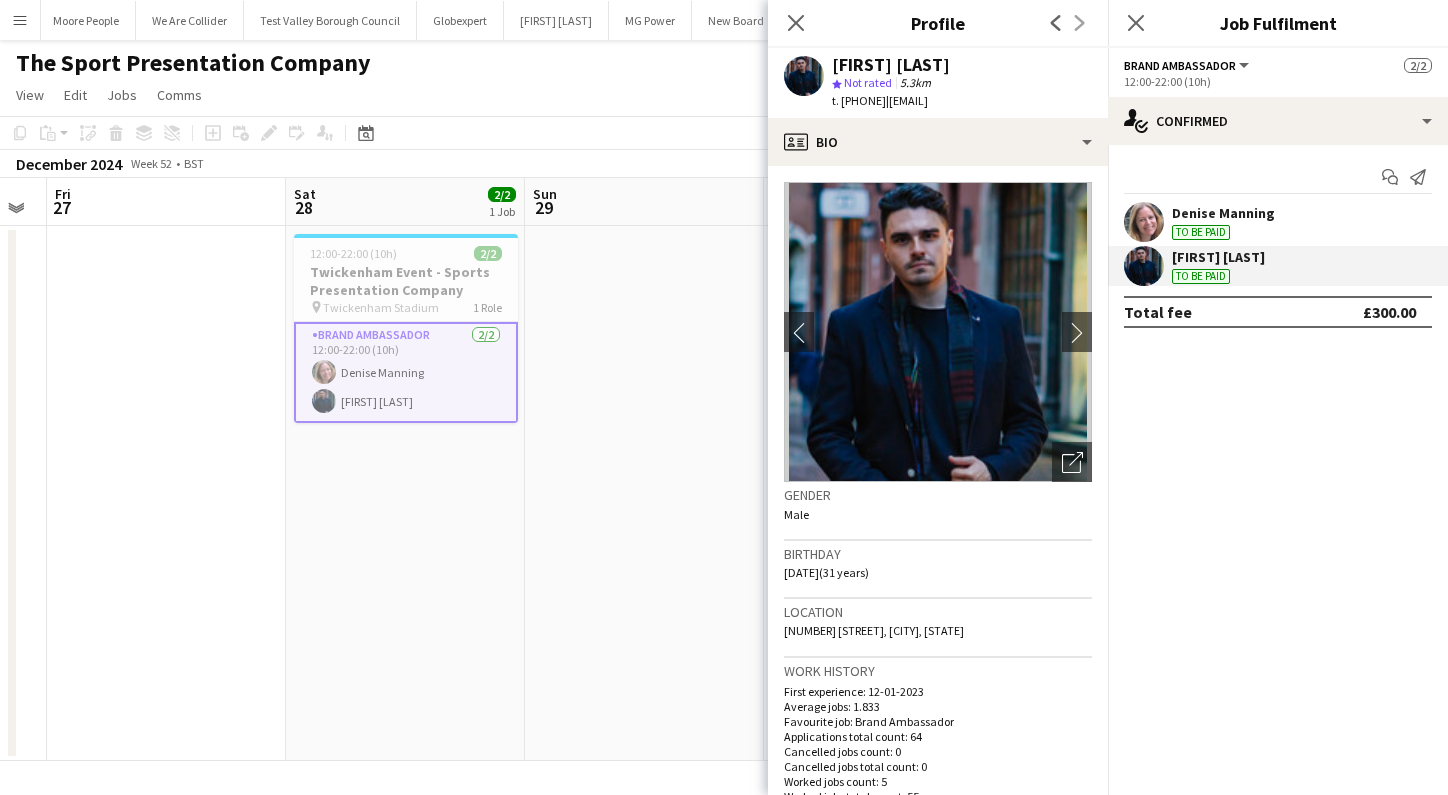 click at bounding box center (644, 493) 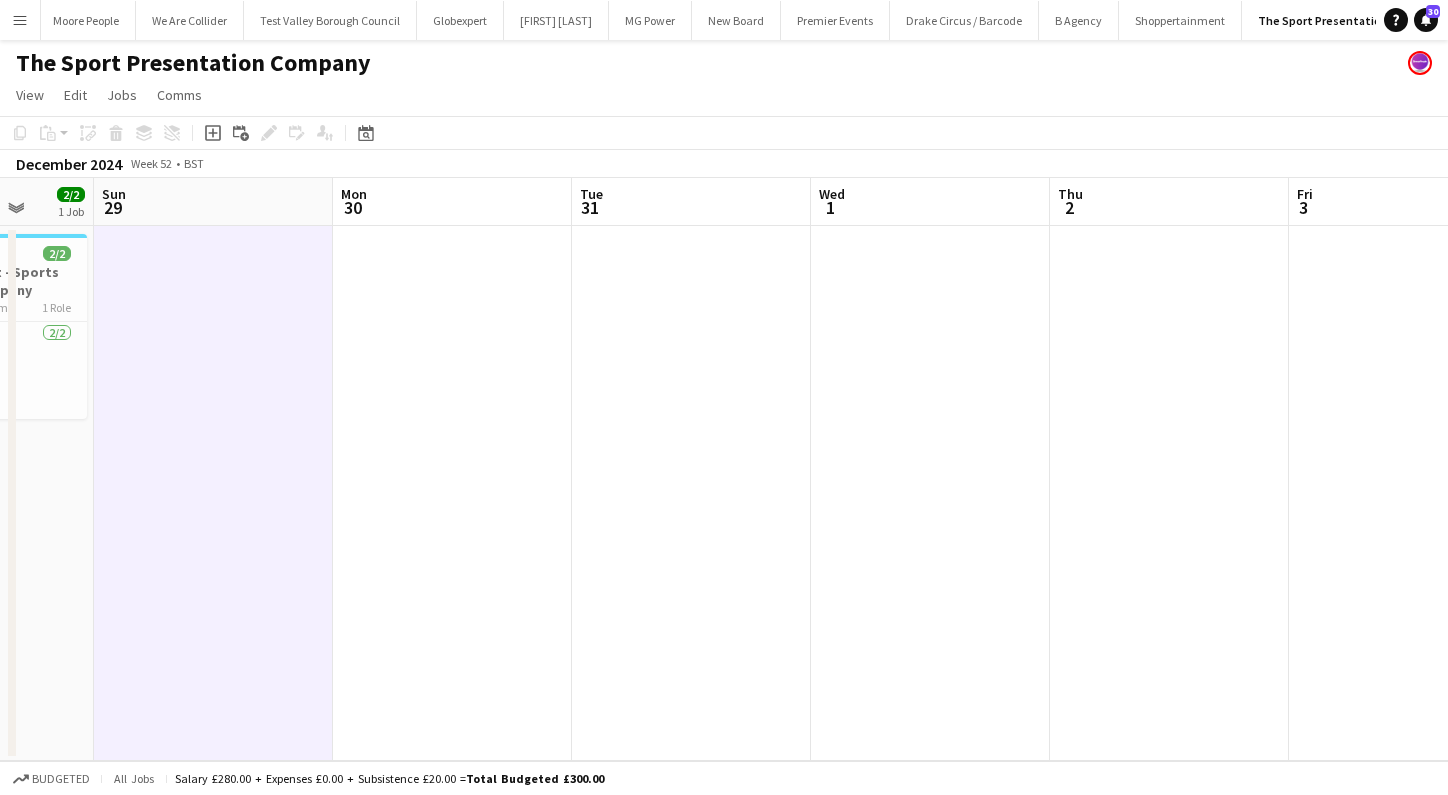 scroll, scrollTop: 0, scrollLeft: 903, axis: horizontal 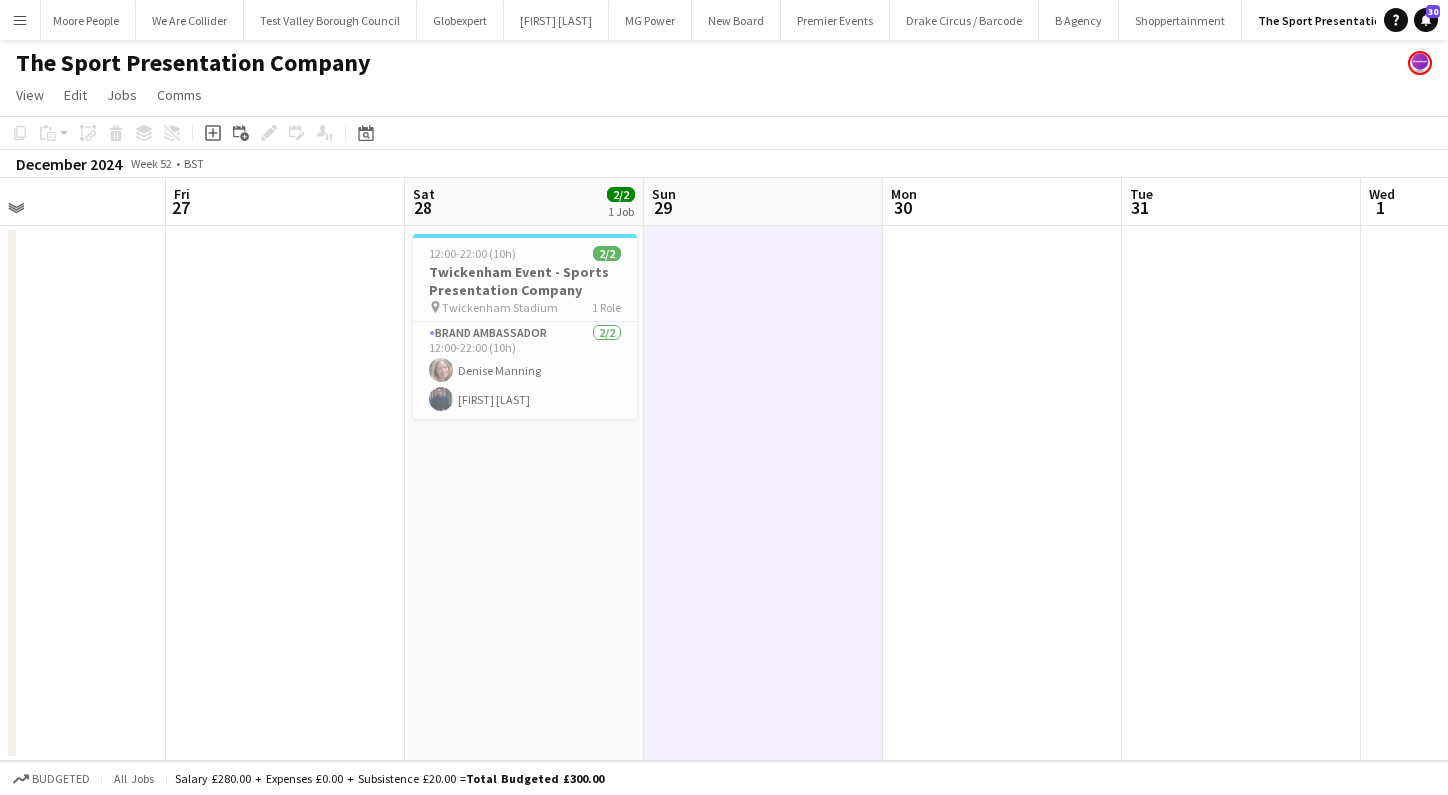 click at bounding box center [1002, 493] 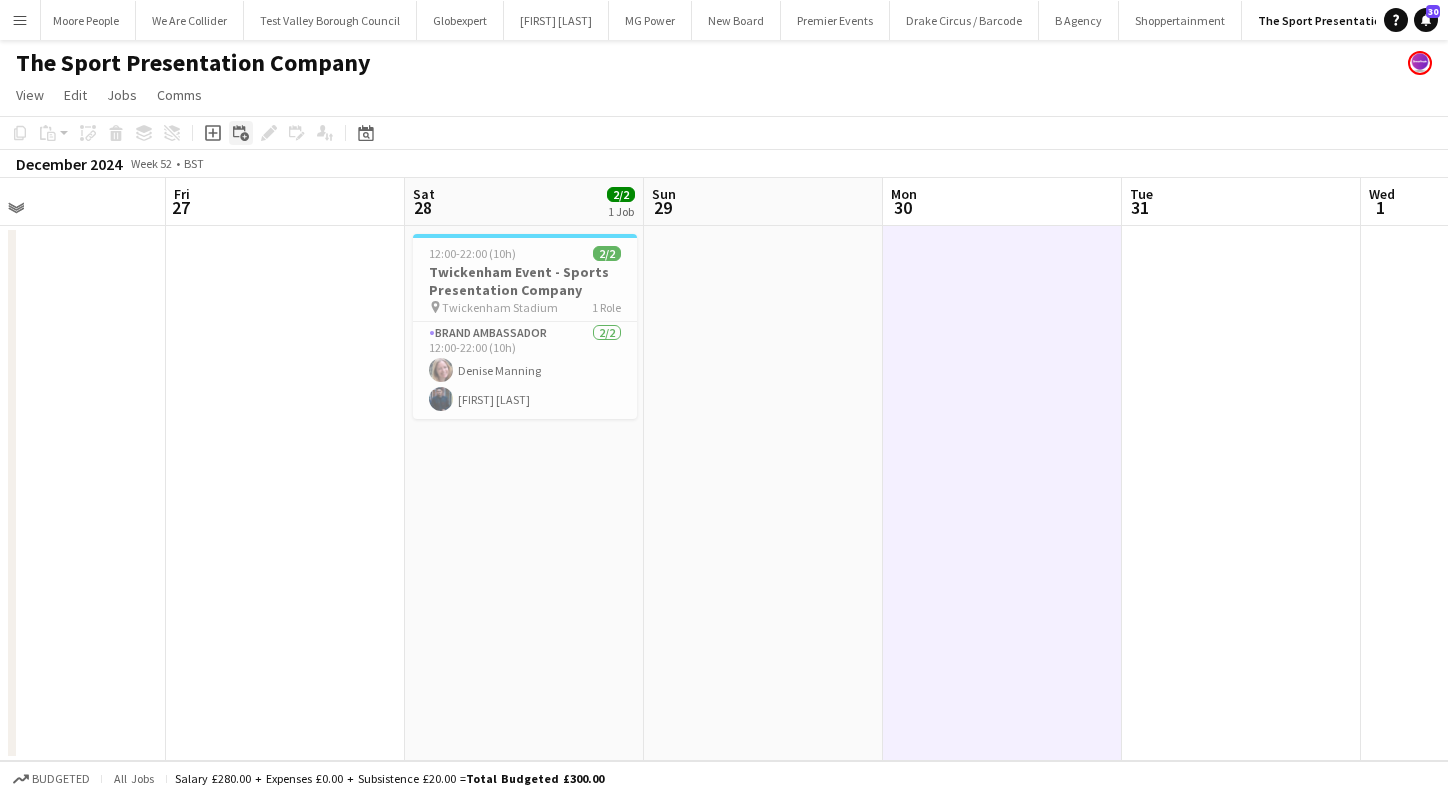 scroll, scrollTop: 0, scrollLeft: 0, axis: both 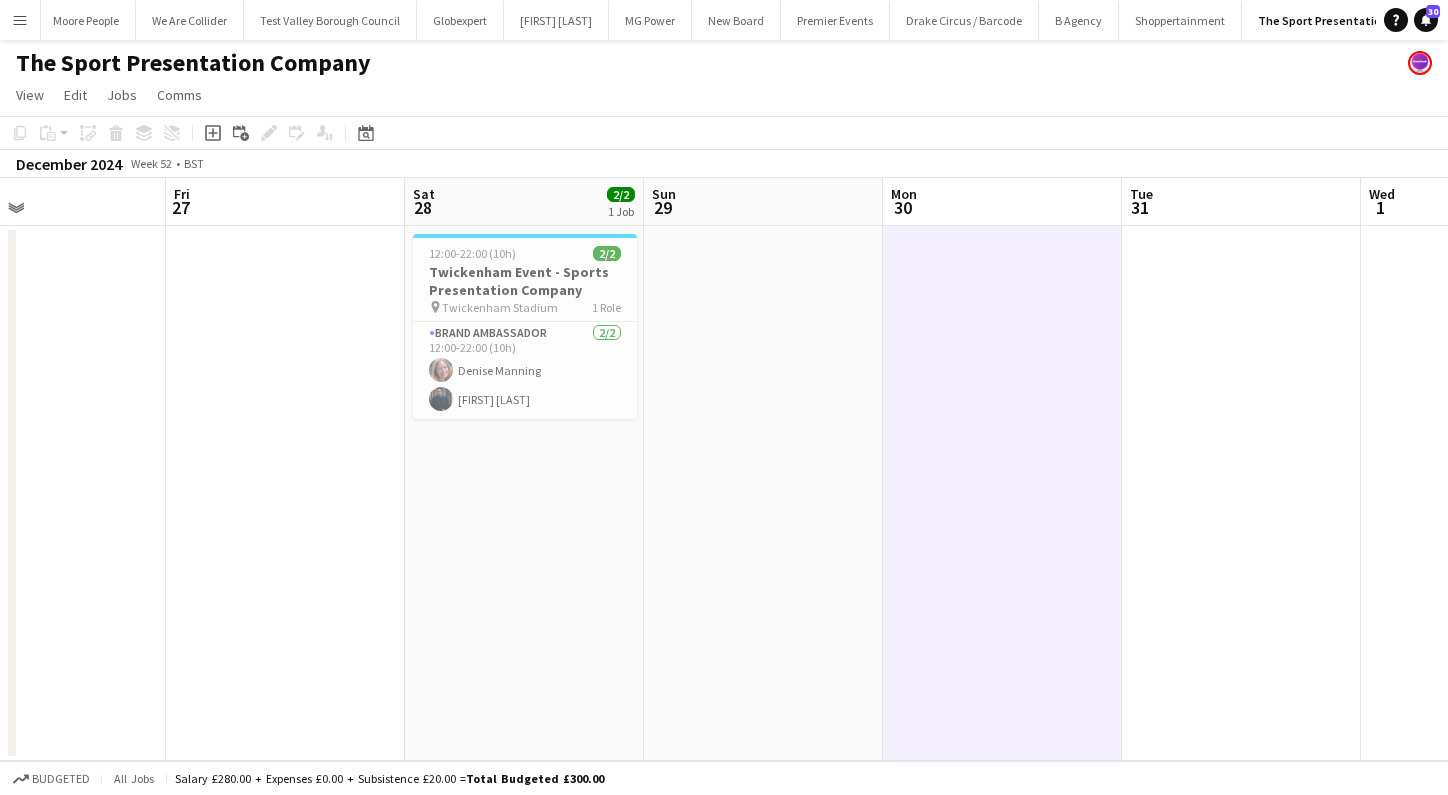 click on "Menu" at bounding box center [20, 20] 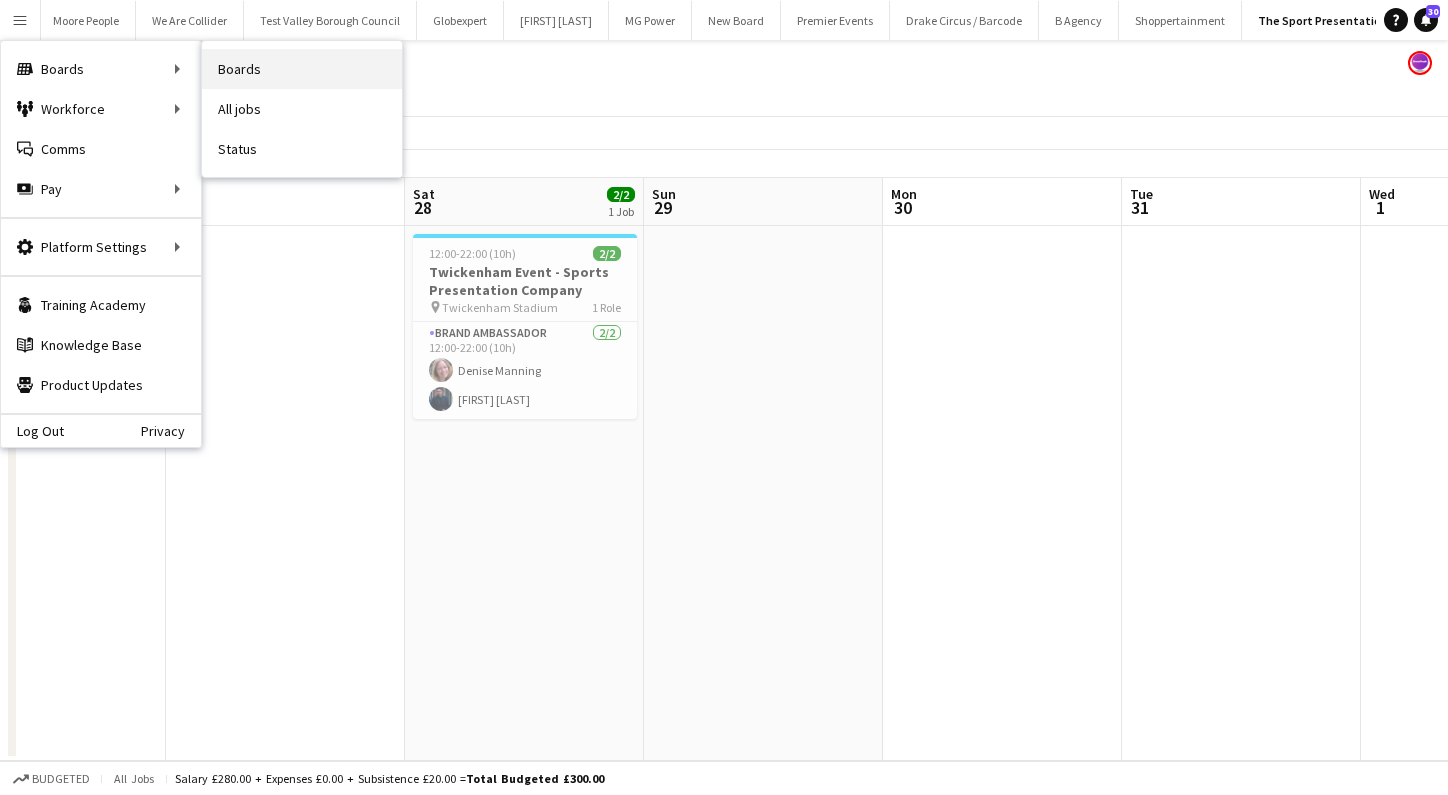 click on "Boards" at bounding box center (302, 69) 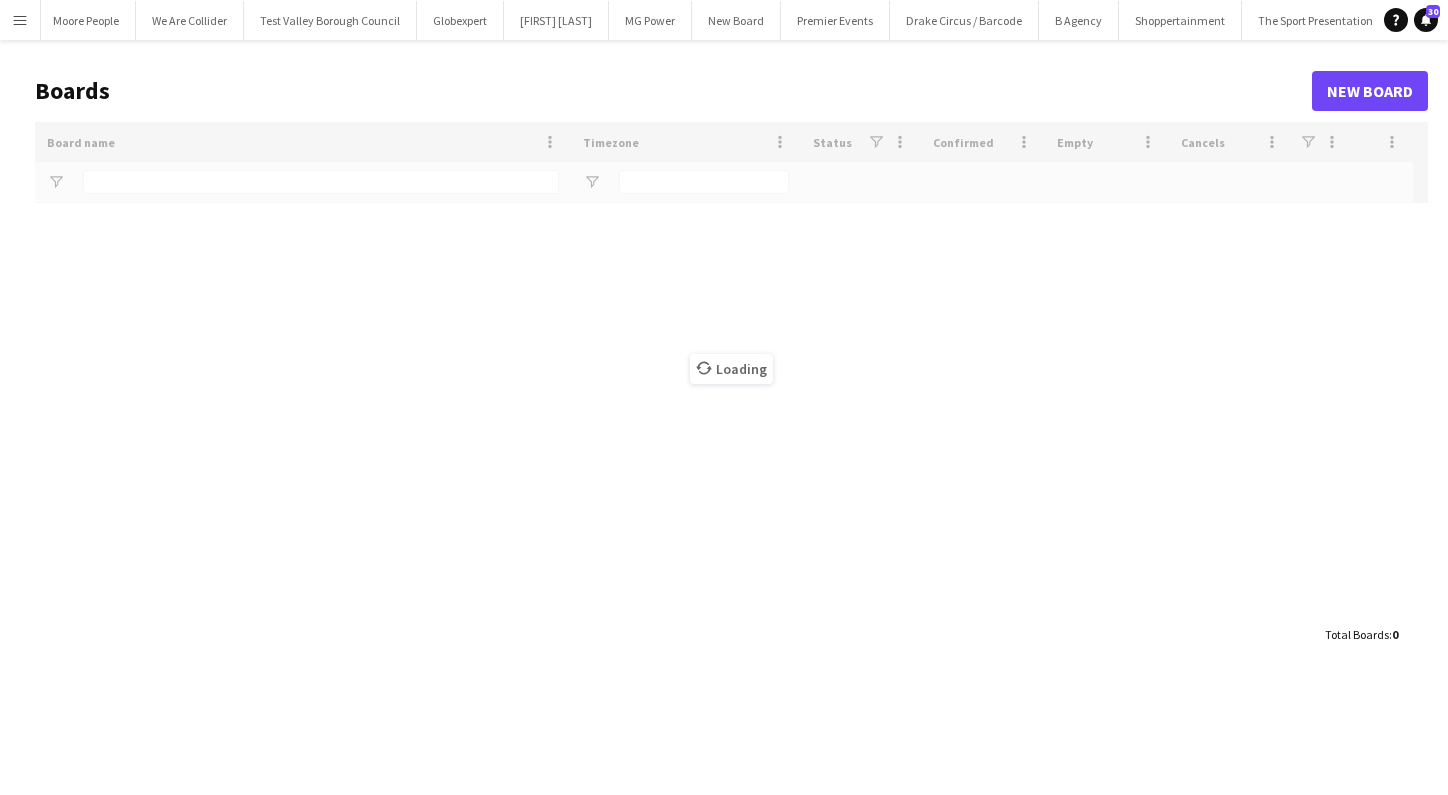 type on "******" 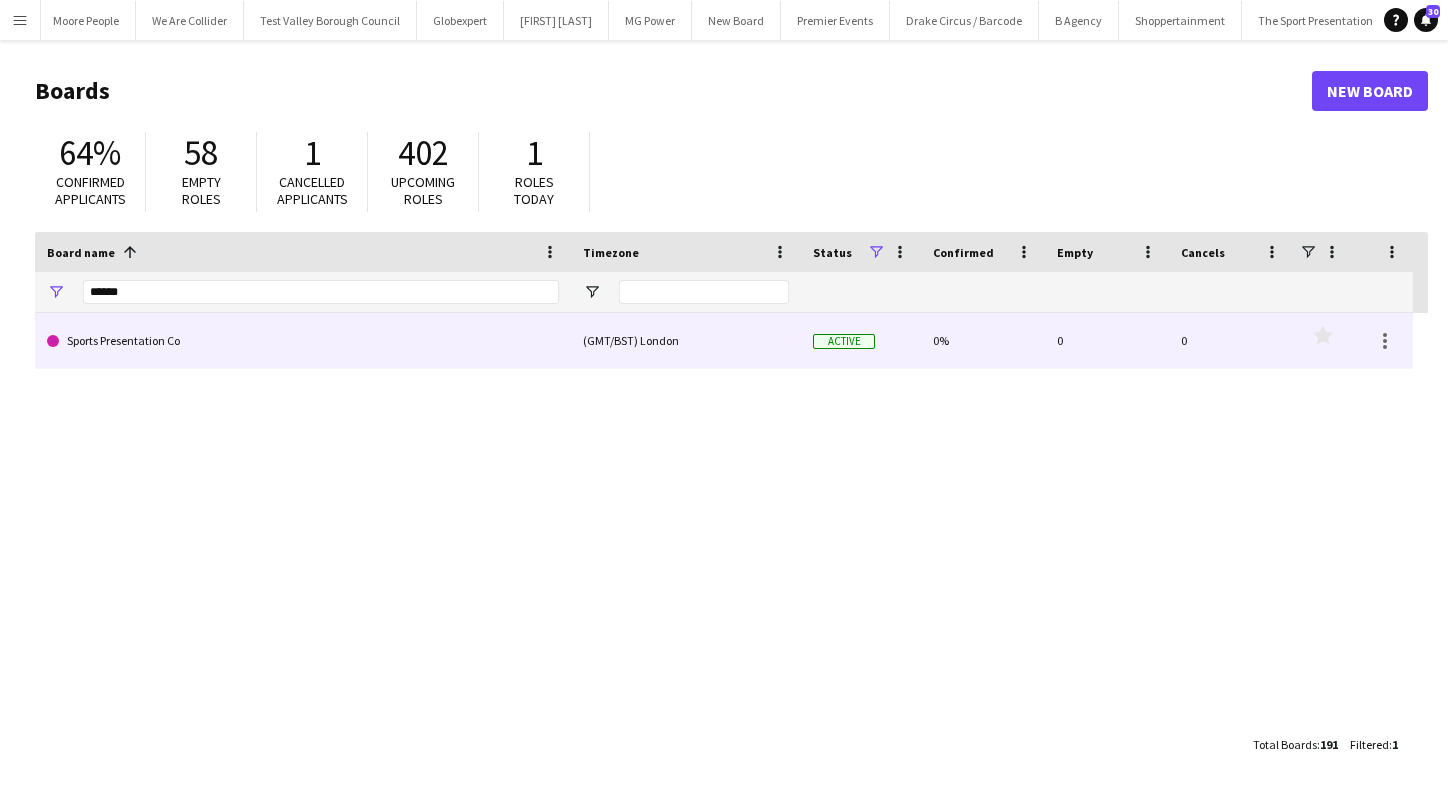 click on "Sports Presentation Co" 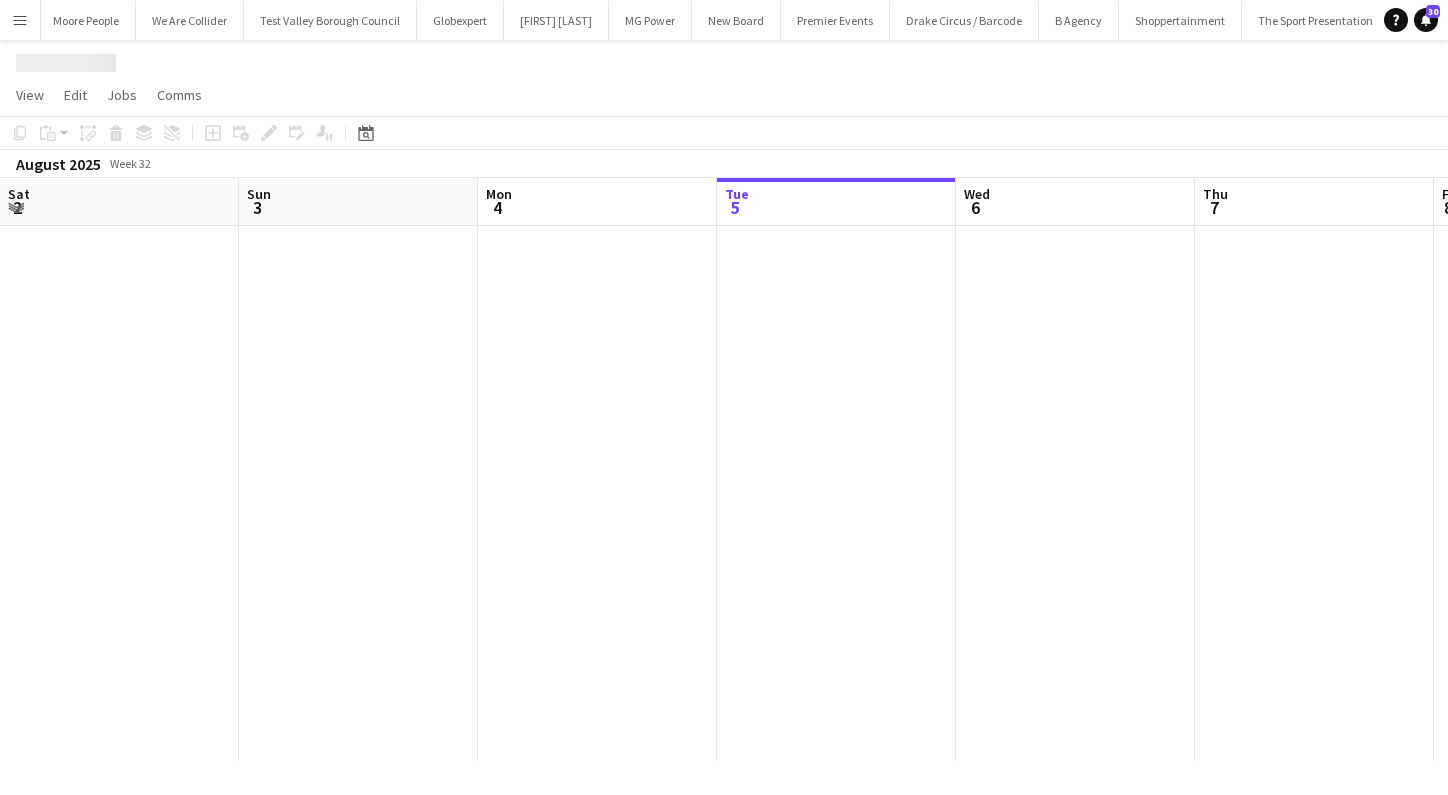 scroll, scrollTop: 0, scrollLeft: 478, axis: horizontal 